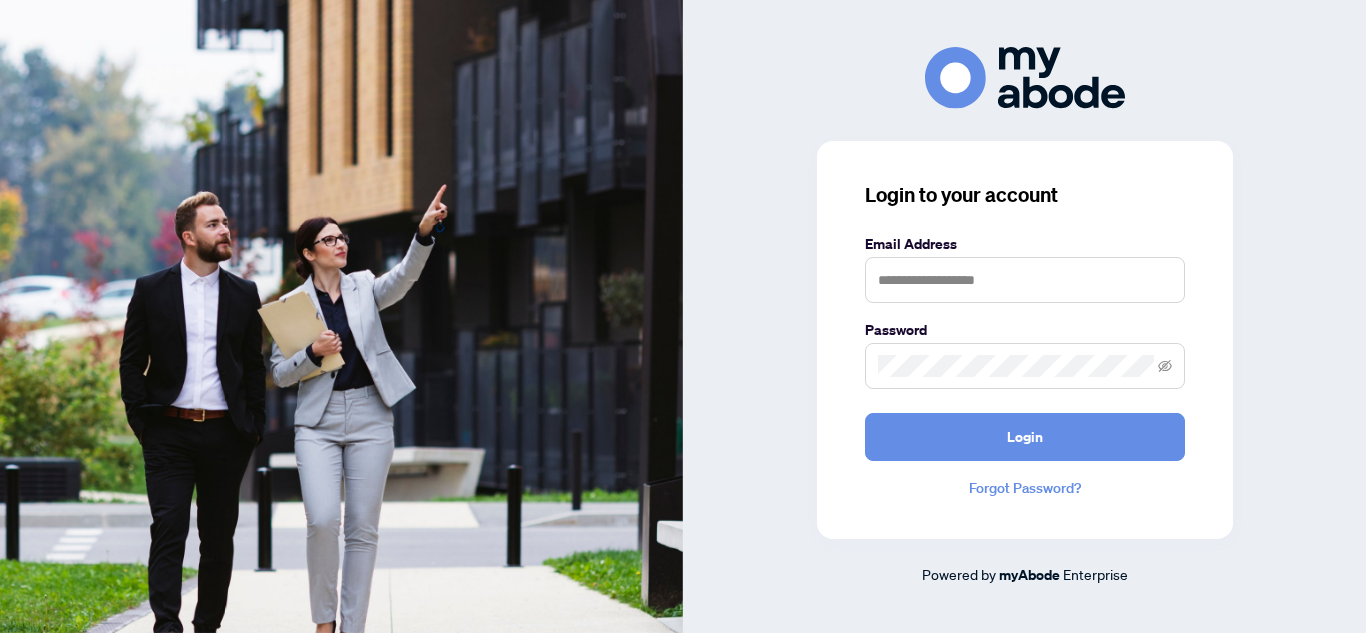 scroll, scrollTop: 0, scrollLeft: 0, axis: both 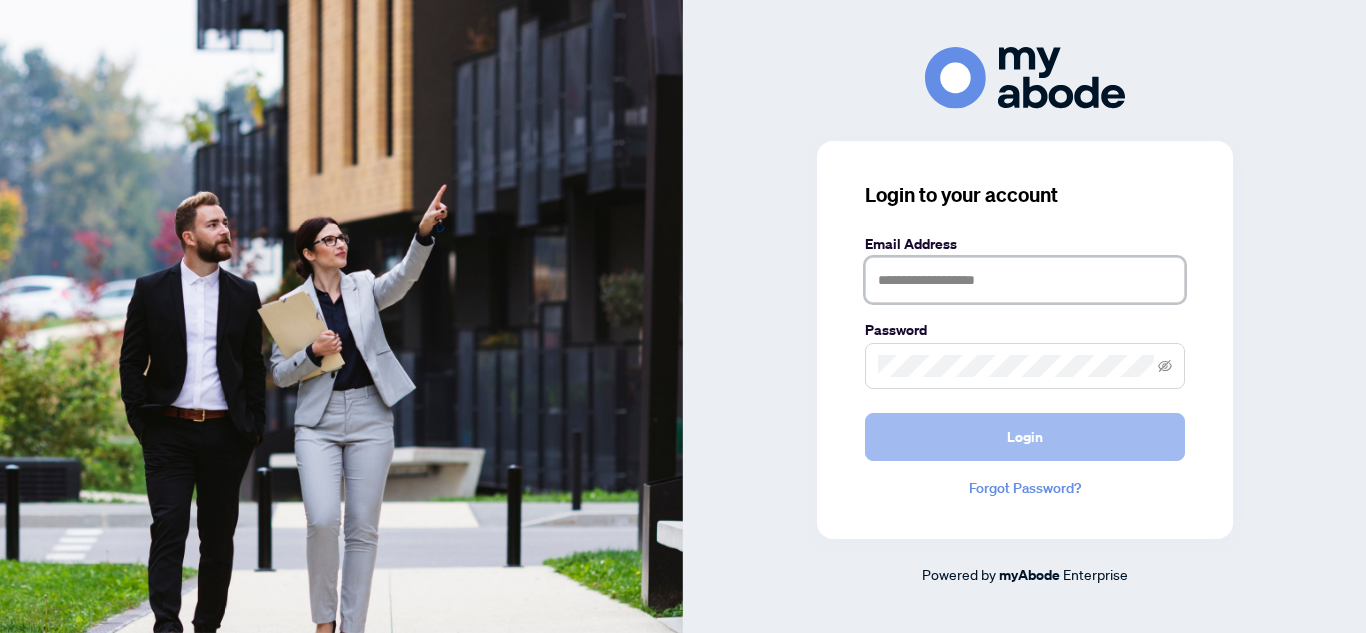 type on "**********" 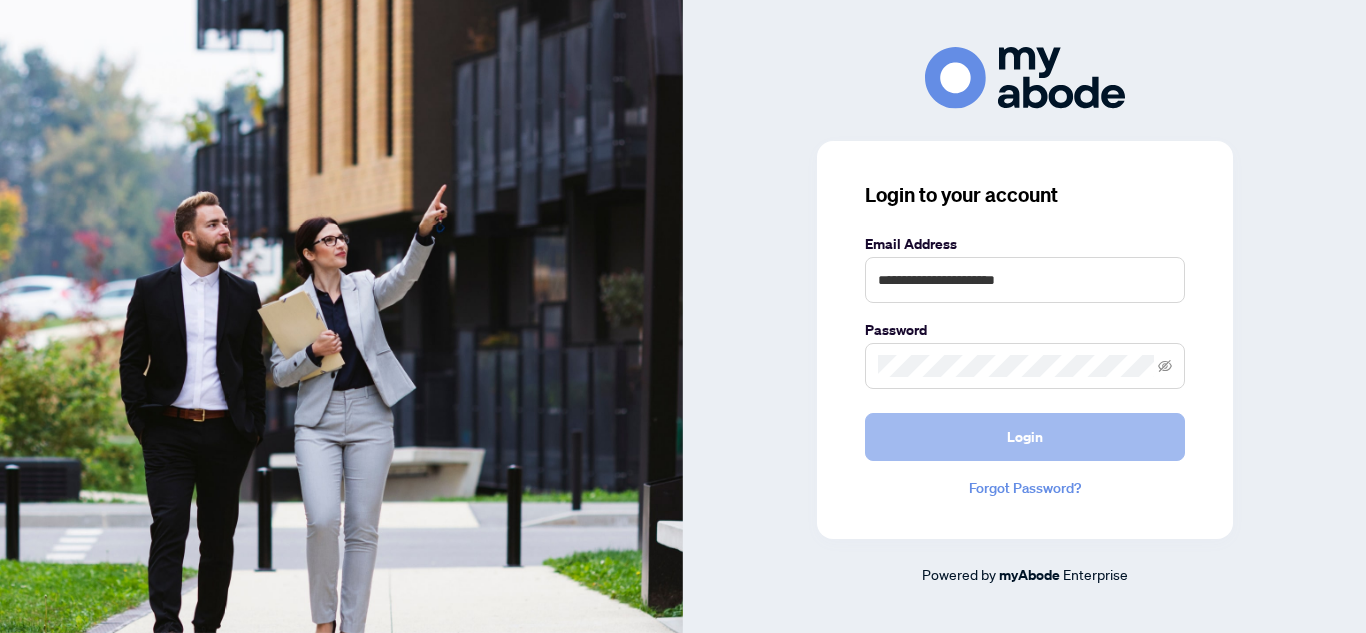 click on "Login" at bounding box center [1025, 437] 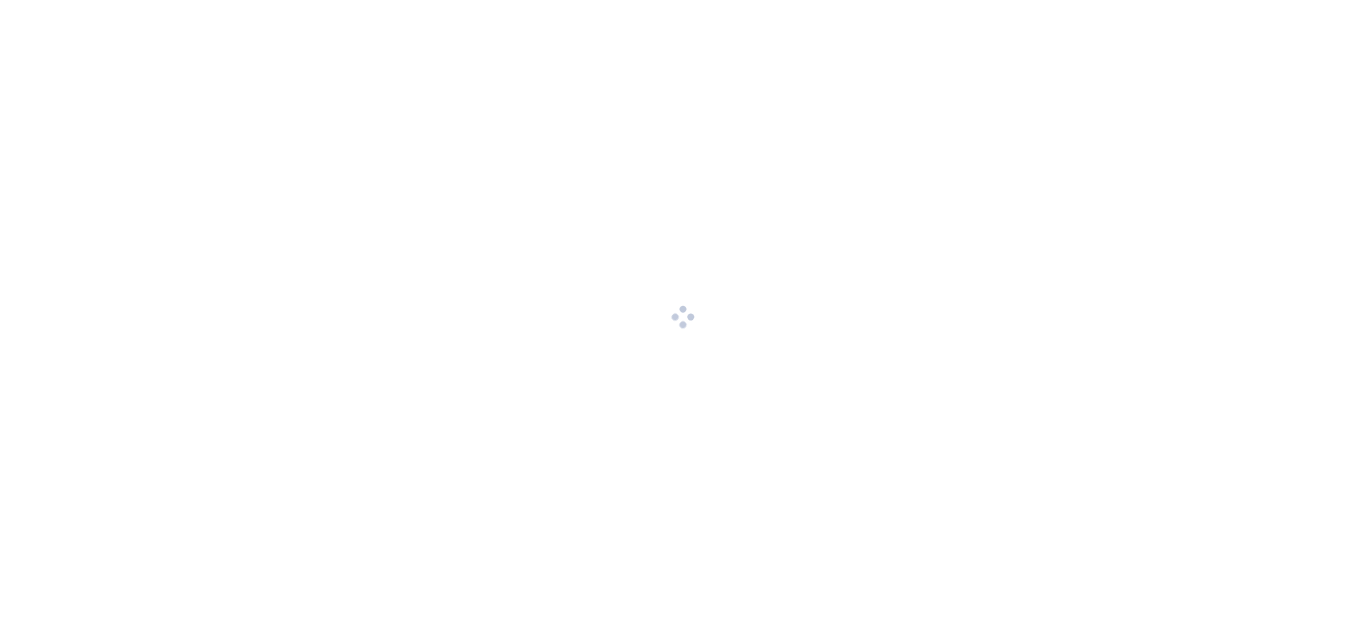 scroll, scrollTop: 0, scrollLeft: 0, axis: both 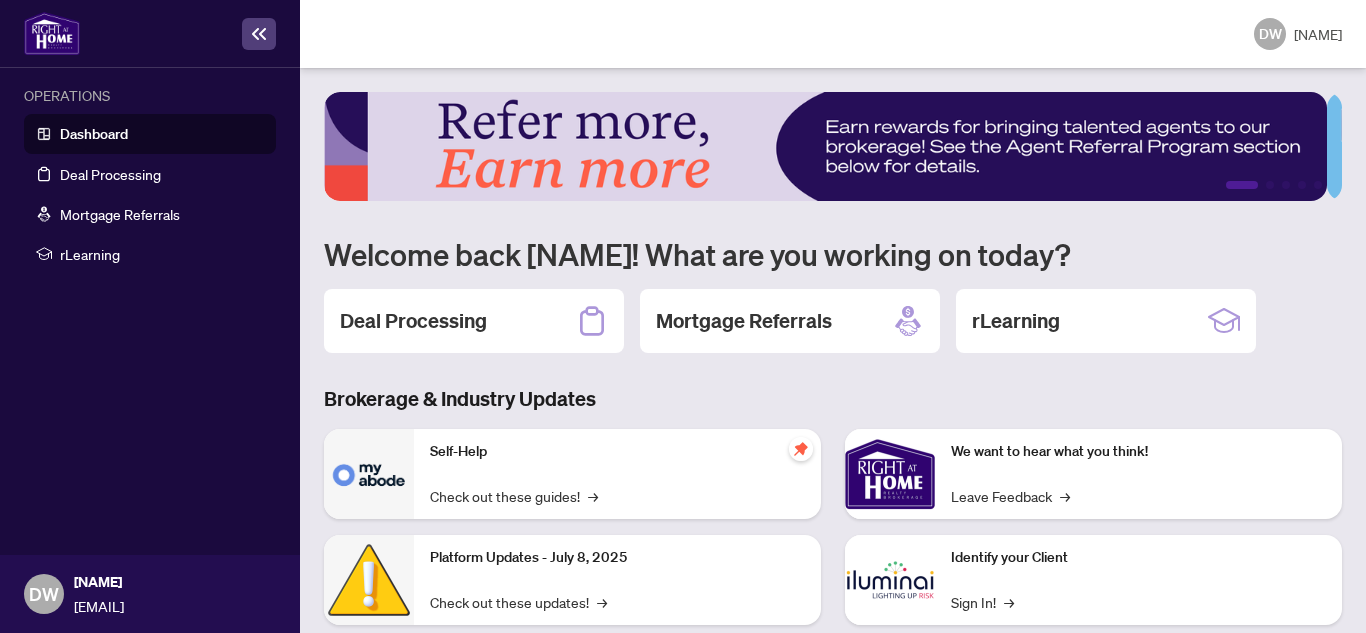 click on "Platform Updates - July 8, 2025" at bounding box center [617, 558] 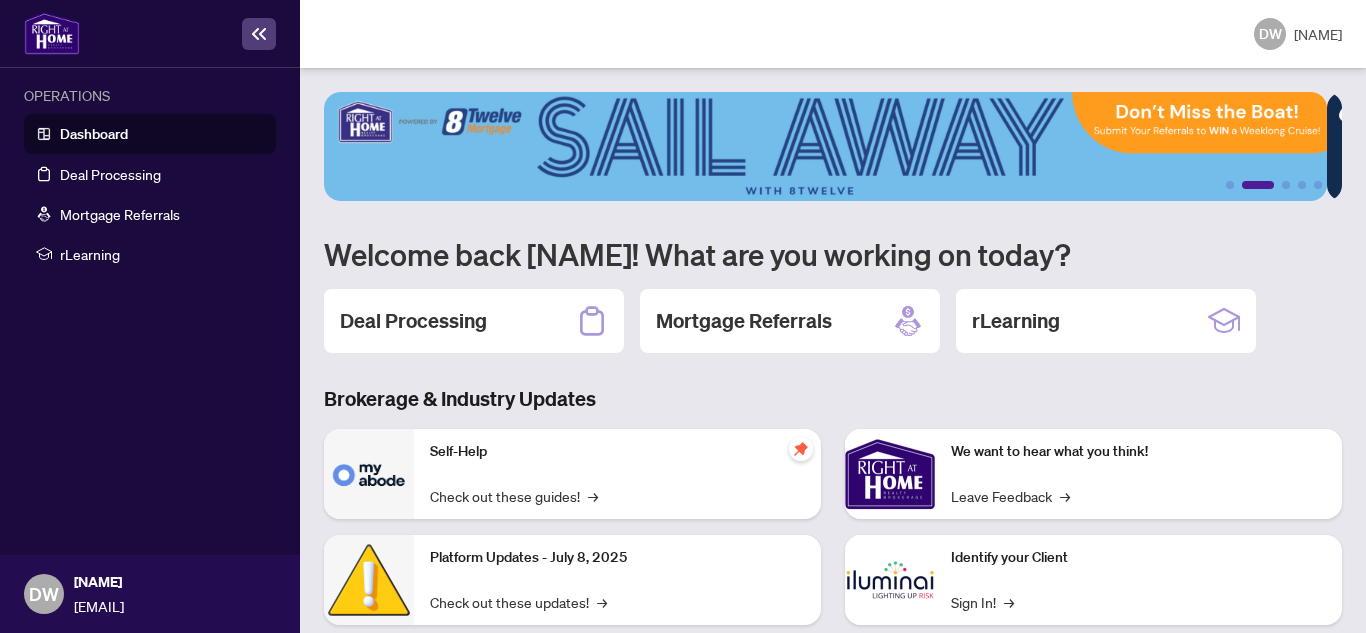 click at bounding box center (369, 580) 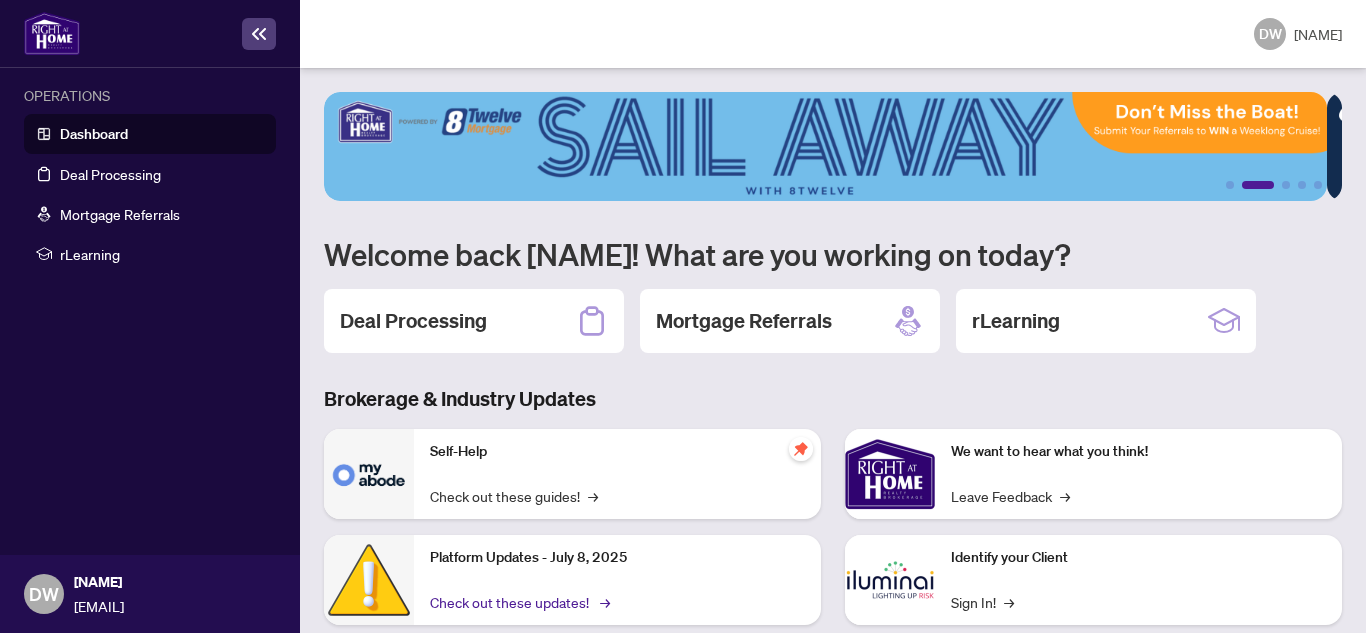 click on "→" at bounding box center [605, 602] 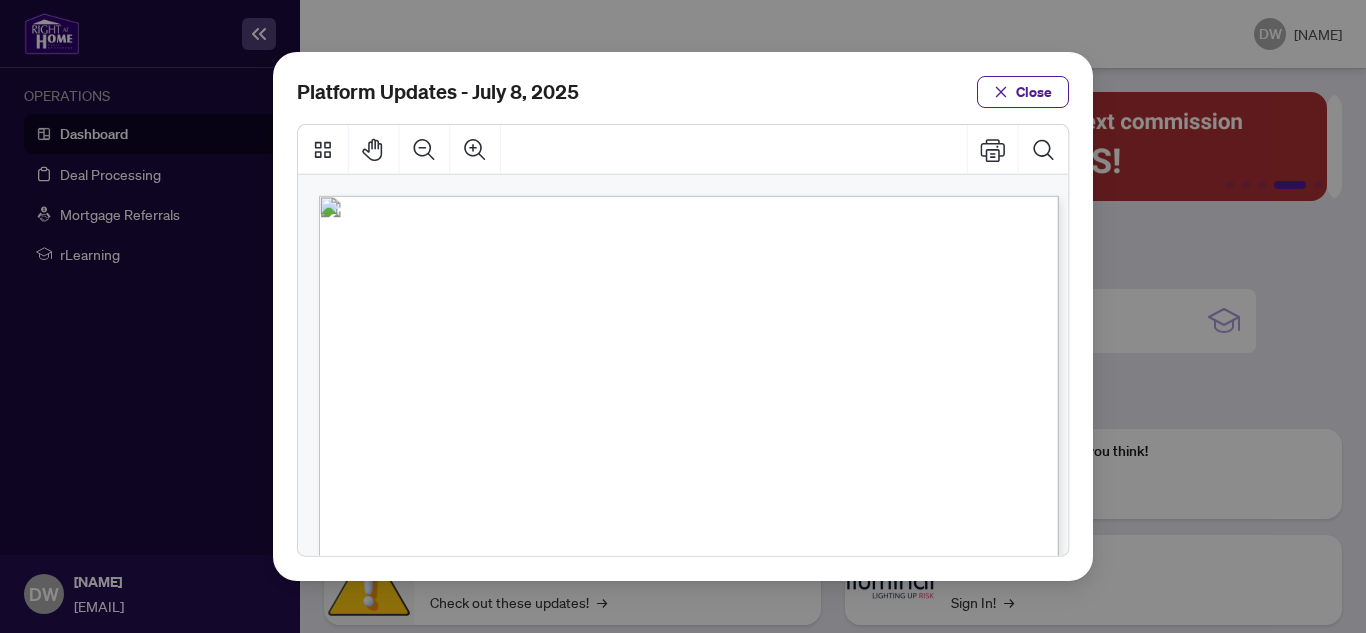 click on "Platform Updates - July 8, 2025   Close" at bounding box center [683, 316] 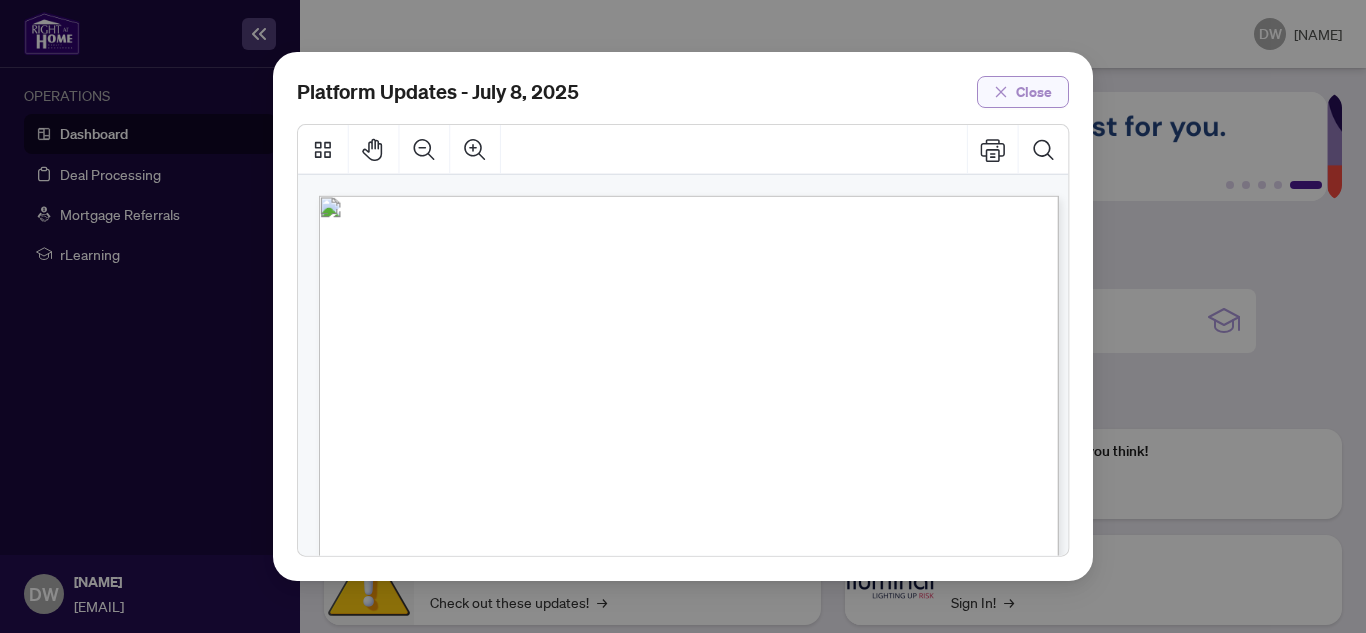 click on "Close" at bounding box center [1034, 92] 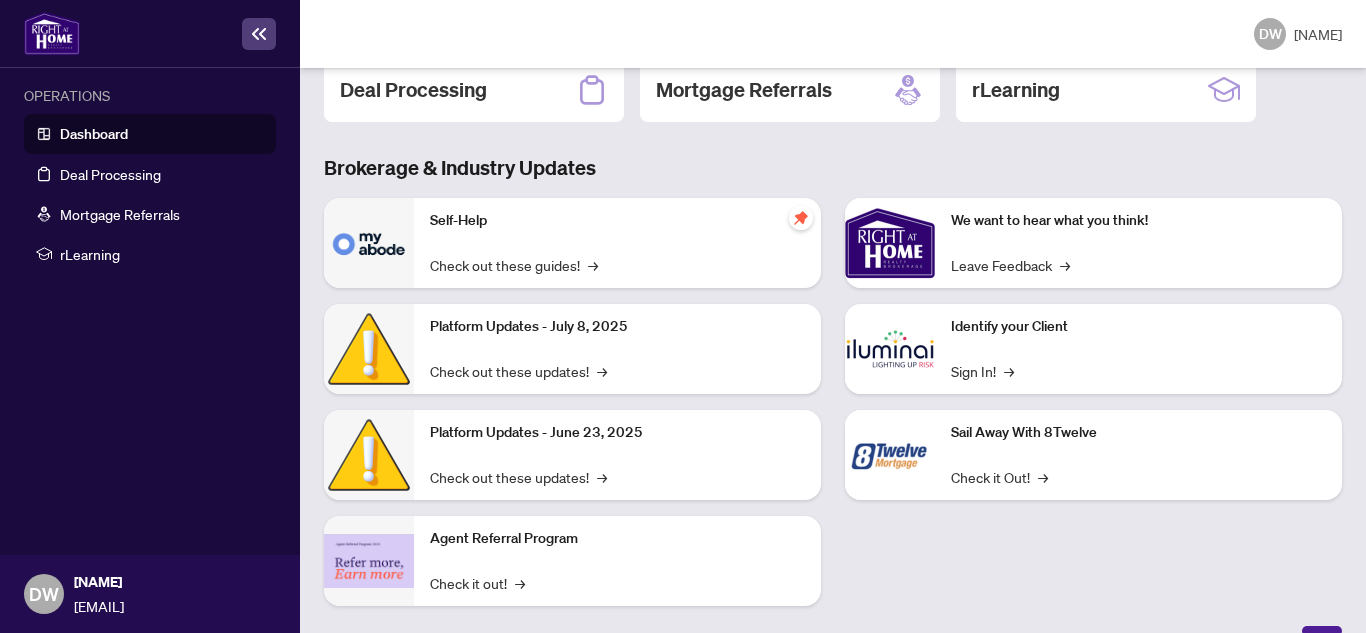 scroll, scrollTop: 256, scrollLeft: 0, axis: vertical 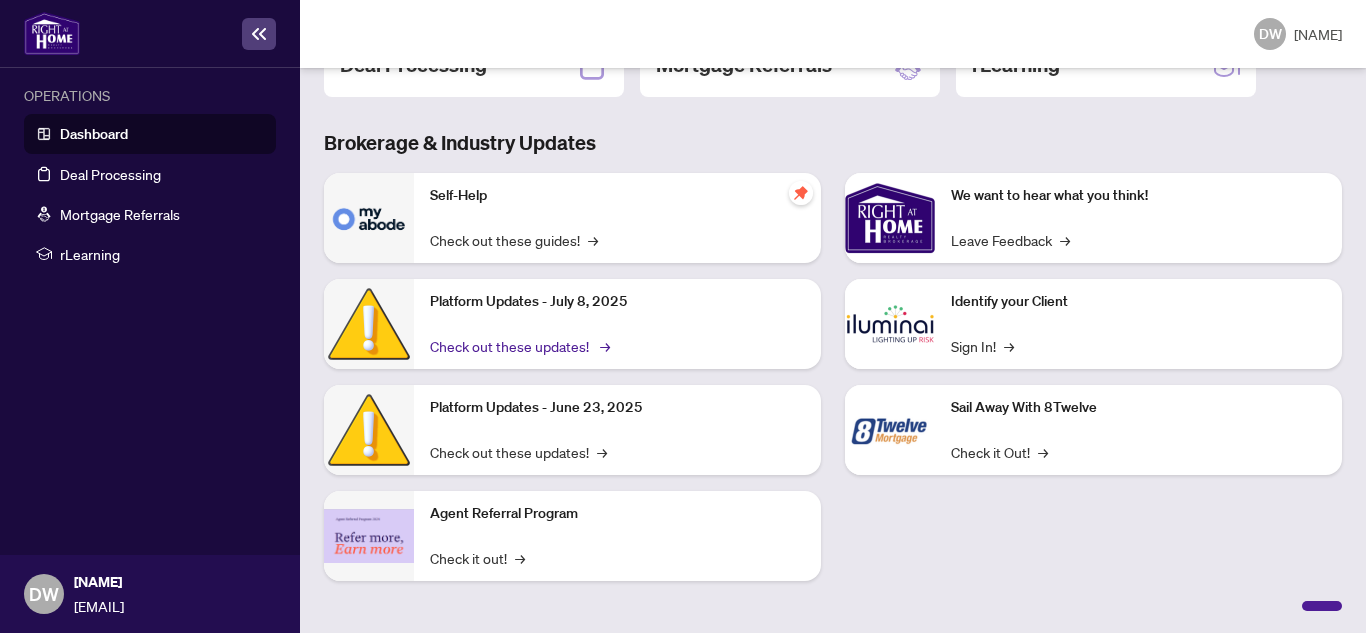click on "Check out these updates! →" at bounding box center [518, 346] 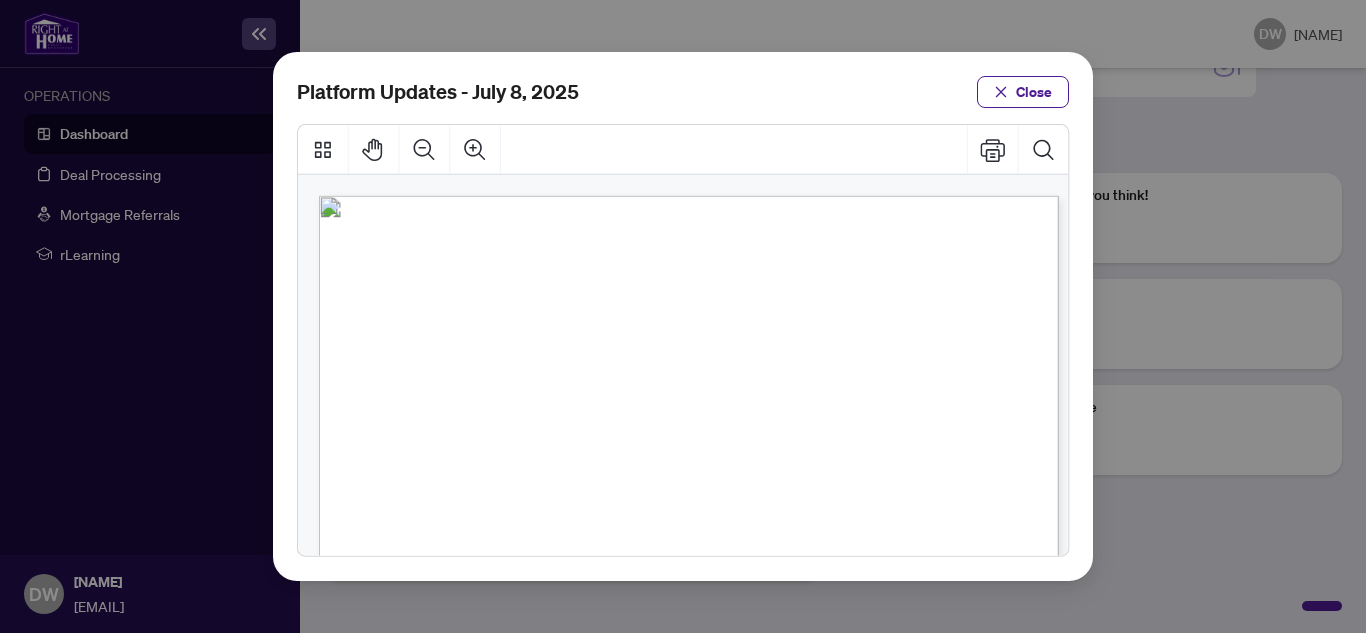 drag, startPoint x: 1068, startPoint y: 243, endPoint x: 1064, endPoint y: 298, distance: 55.145264 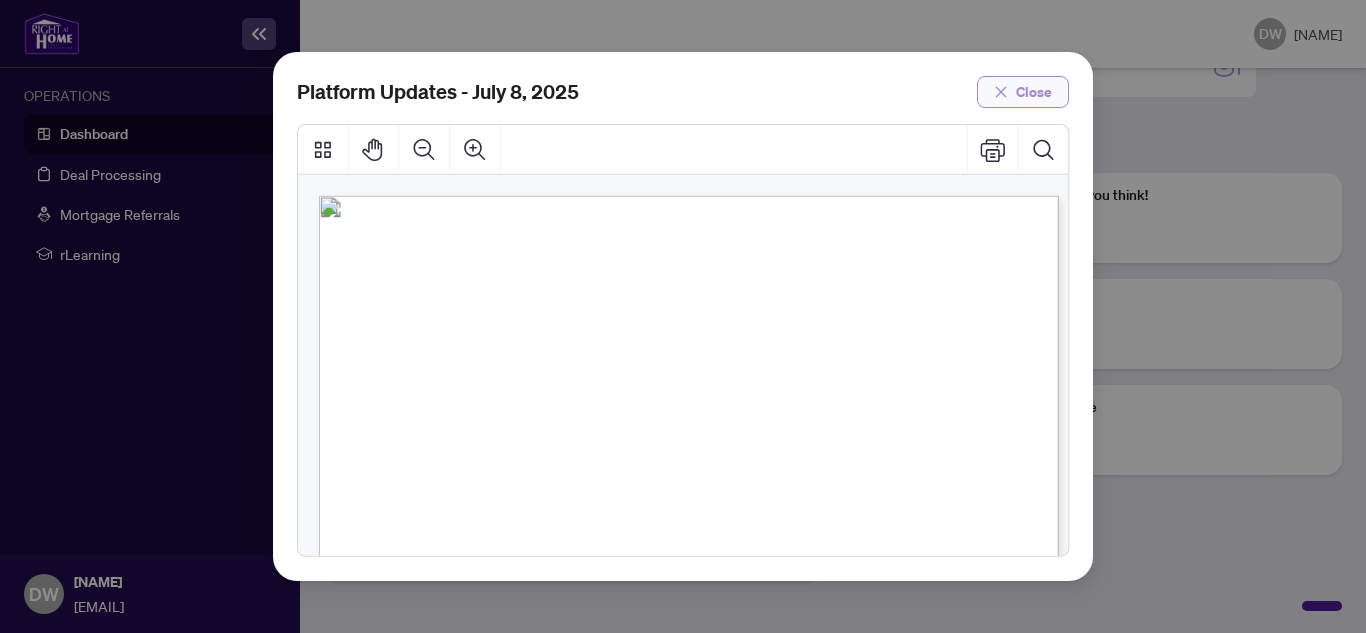 click on "Close" at bounding box center (1034, 92) 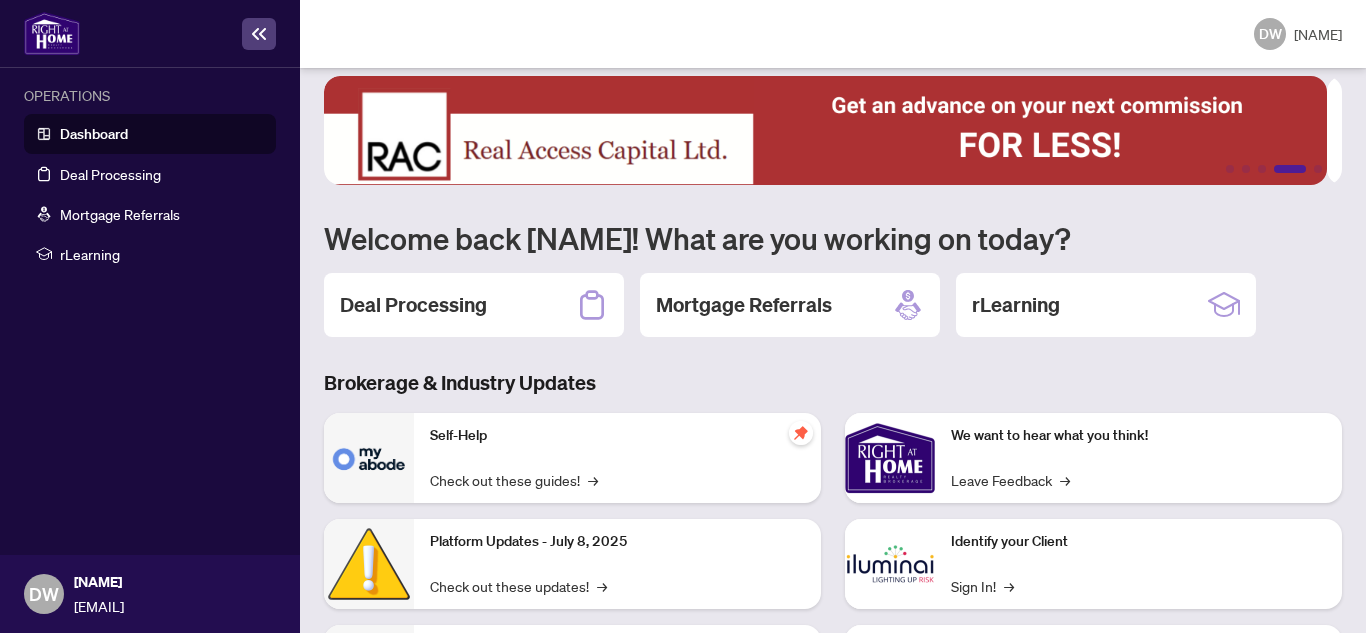 scroll, scrollTop: 0, scrollLeft: 0, axis: both 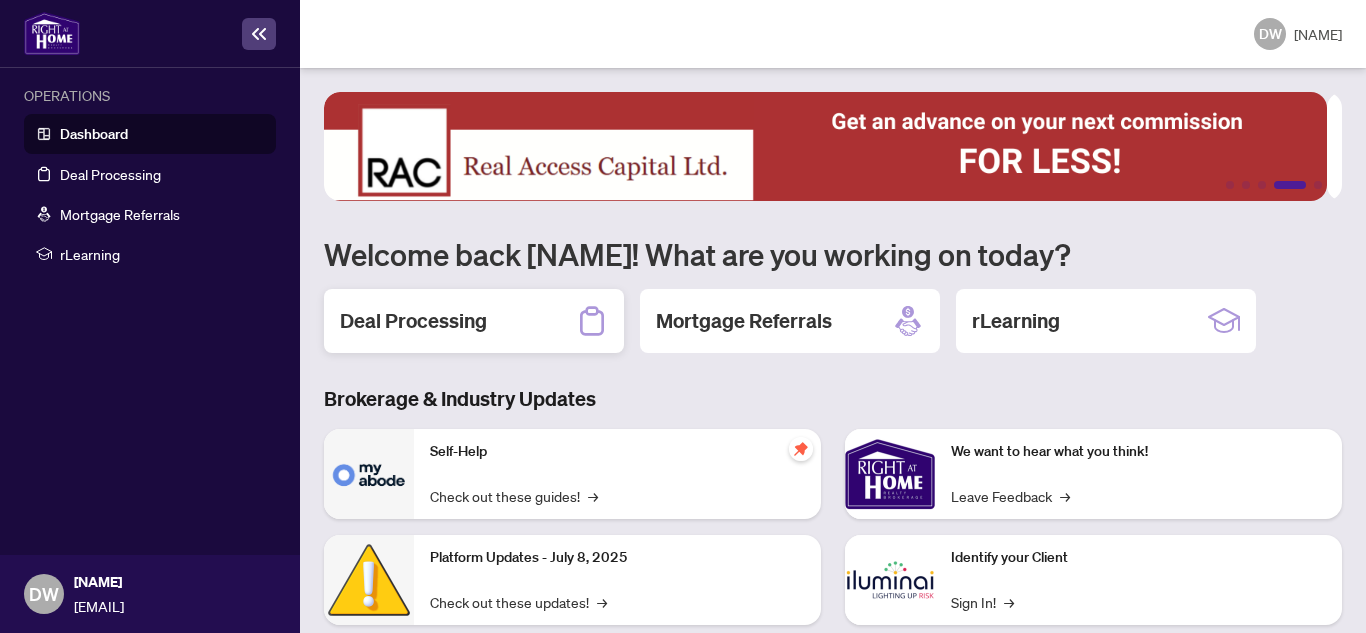 click on "Deal Processing" at bounding box center (413, 321) 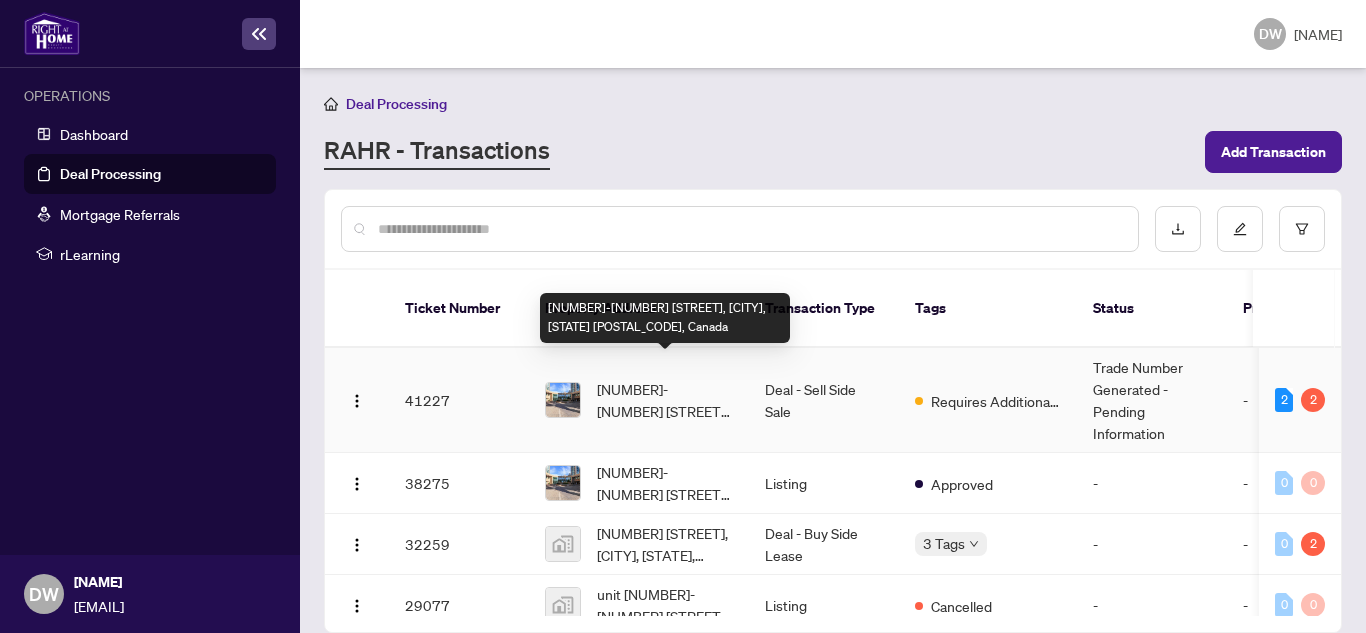 click on "[NUMBER]-[NUMBER] [STREET], [CITY], [STATE] [POSTAL_CODE], Canada" at bounding box center (665, 400) 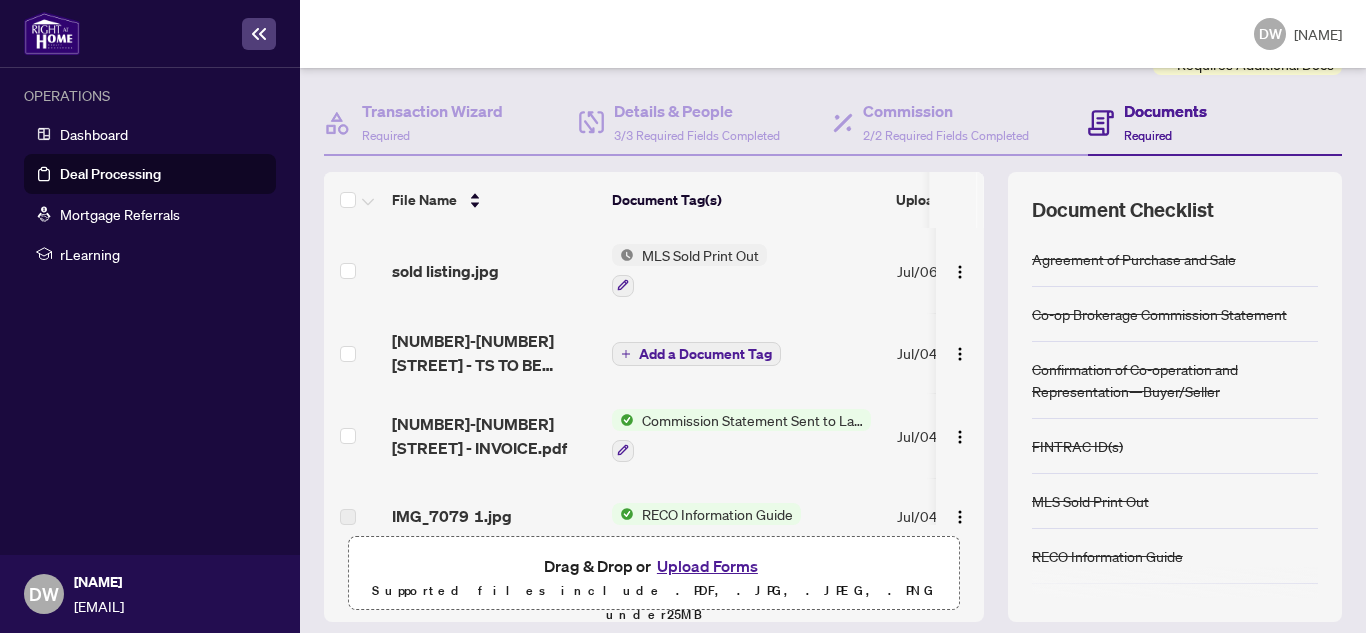 scroll, scrollTop: 192, scrollLeft: 0, axis: vertical 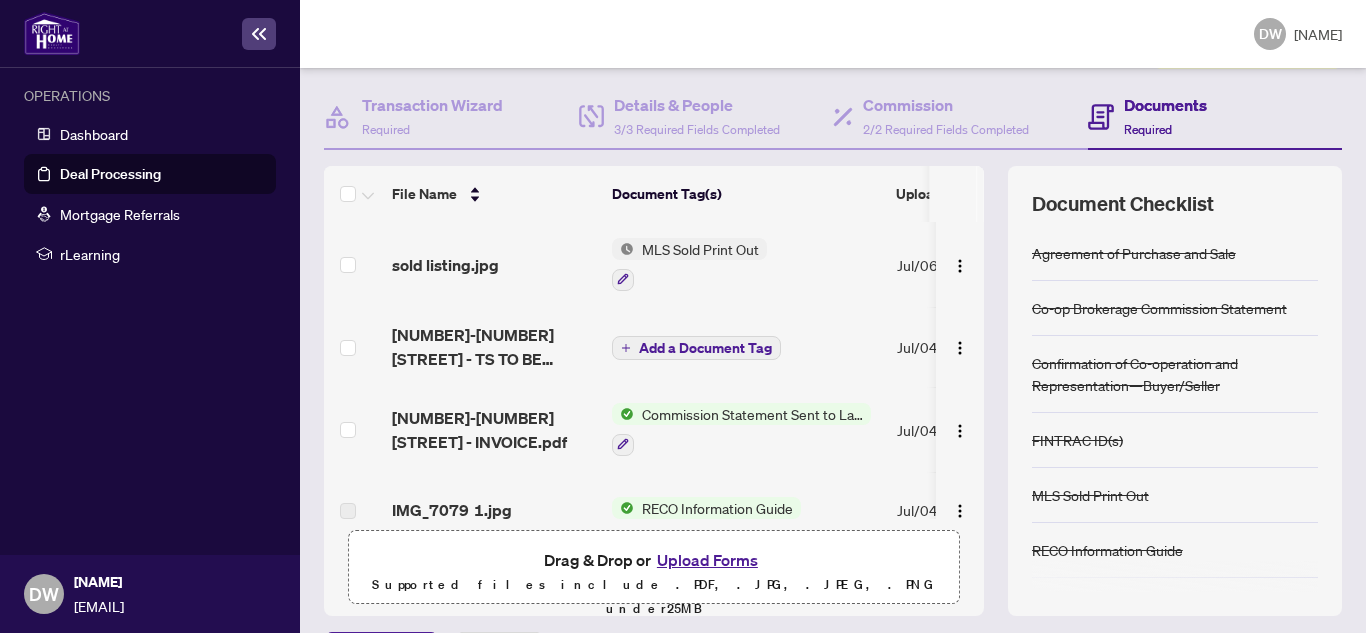click on "RECO Information Guide" at bounding box center (717, 508) 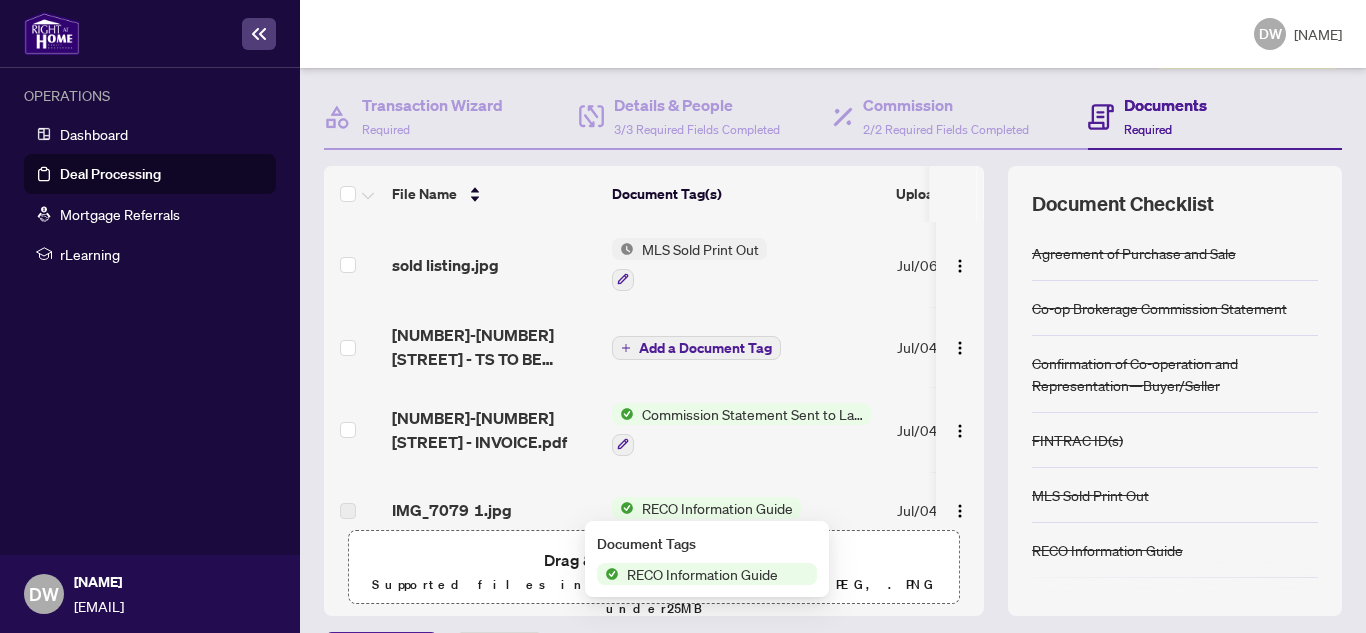 click on "RECO Information Guide" at bounding box center (702, 574) 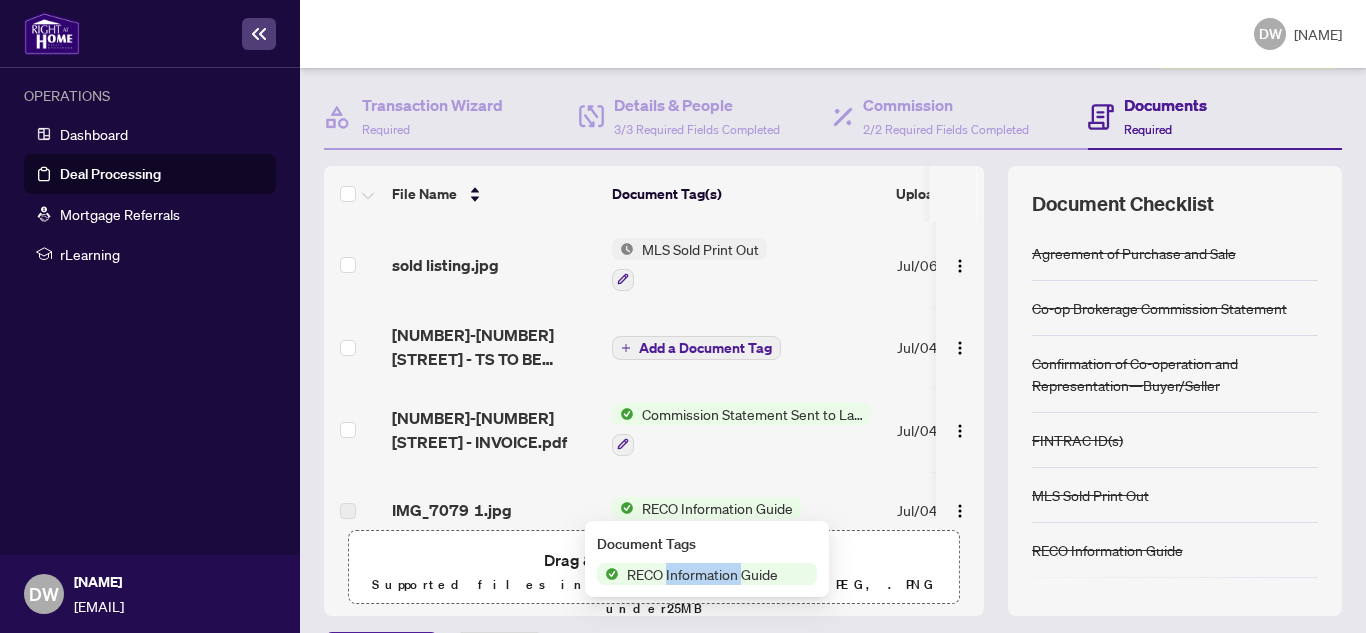 click on "RECO Information Guide" at bounding box center (702, 574) 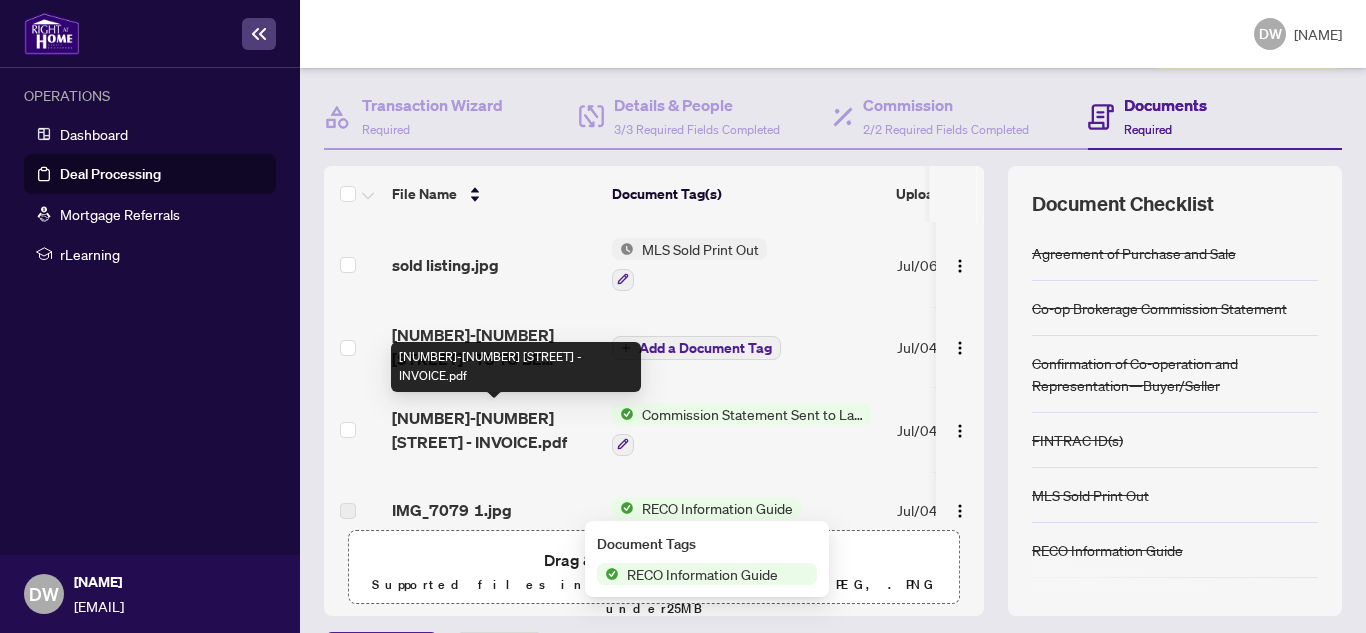 click on "[NUMBER]-[NUMBER] [STREET] - INVOICE.pdf" at bounding box center (494, 430) 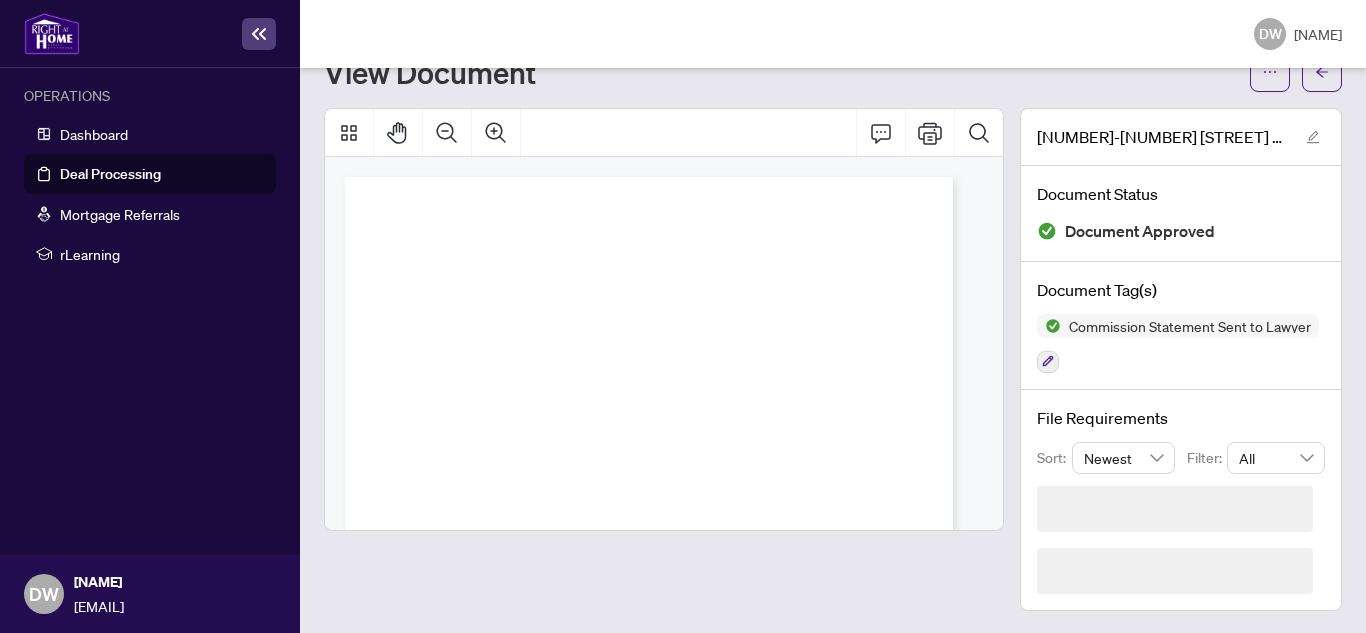 scroll, scrollTop: 17, scrollLeft: 0, axis: vertical 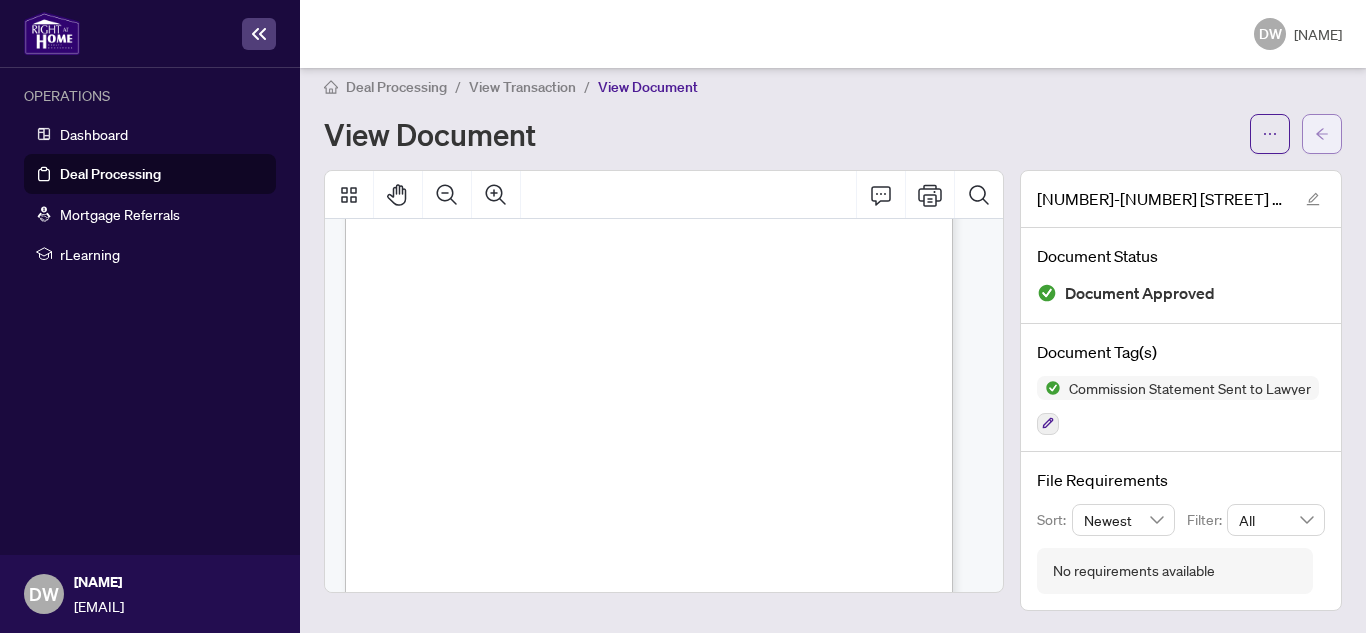 click at bounding box center [1322, 134] 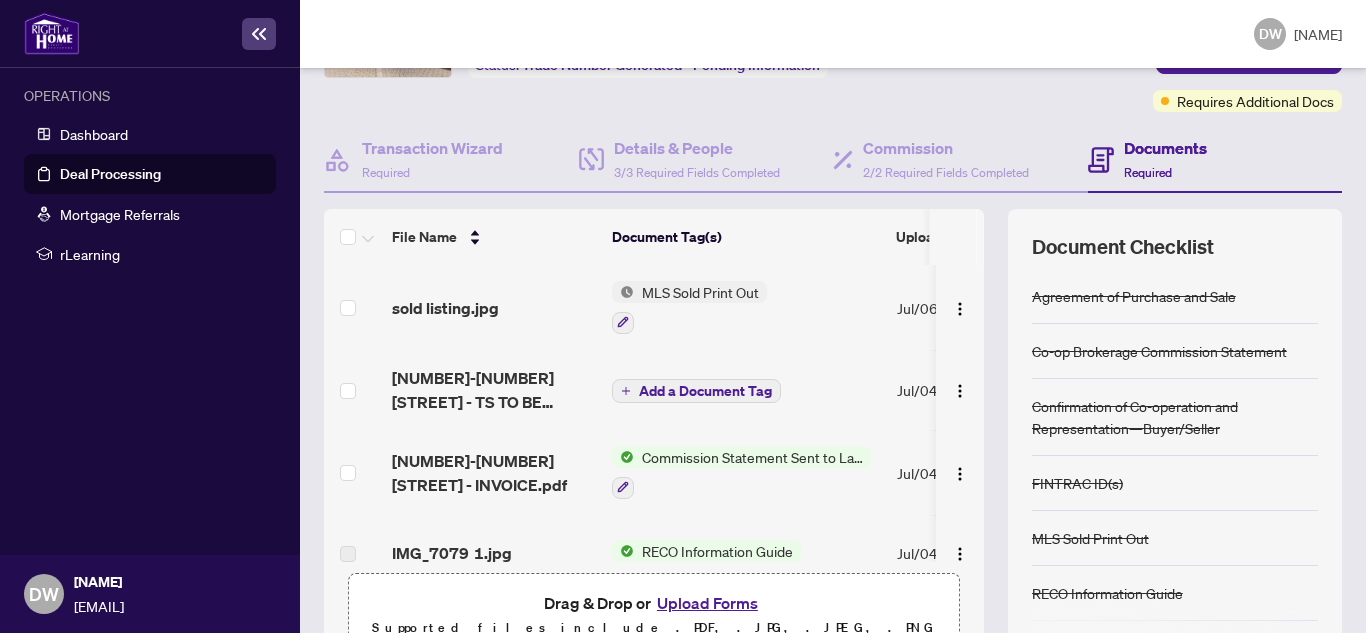 scroll, scrollTop: 157, scrollLeft: 0, axis: vertical 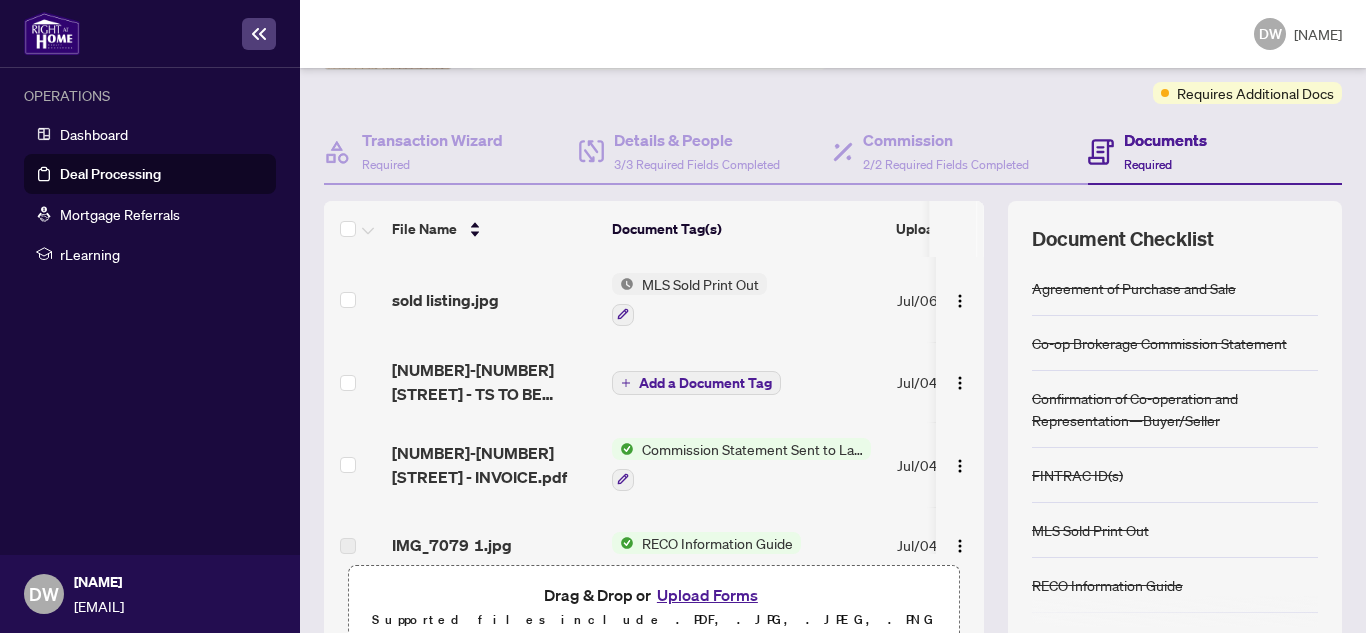 click on "Documents" at bounding box center (1165, 140) 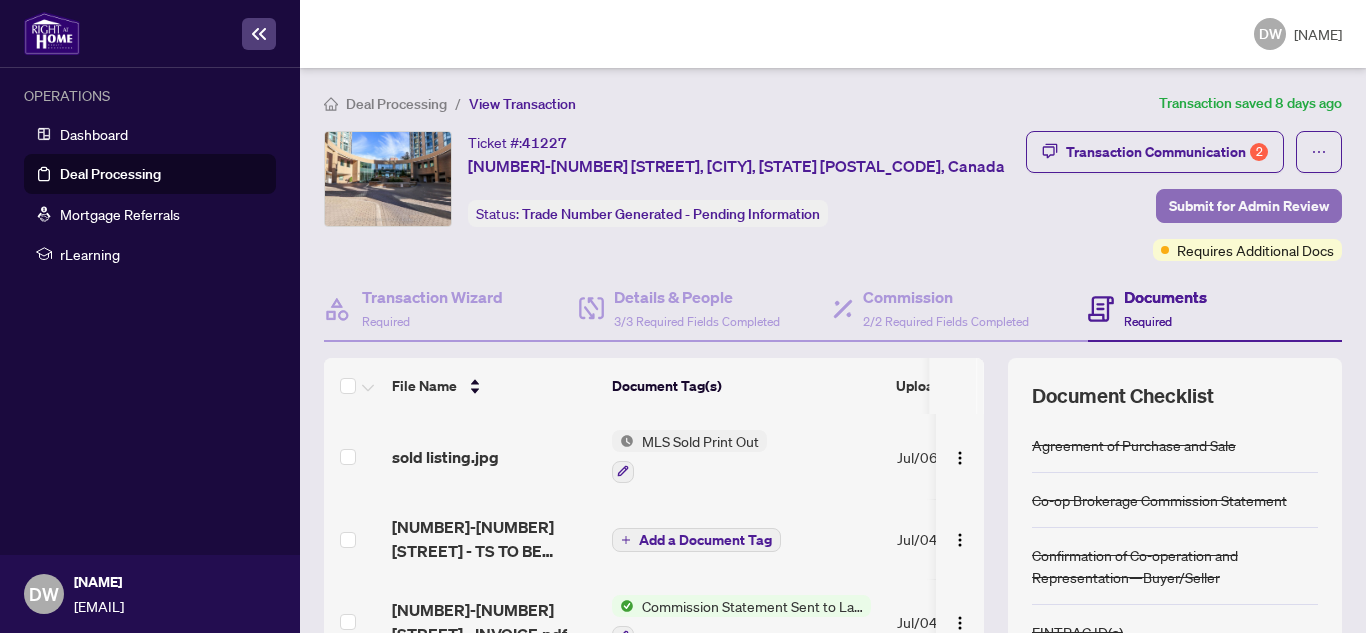 click on "Submit for Admin Review" at bounding box center (1249, 206) 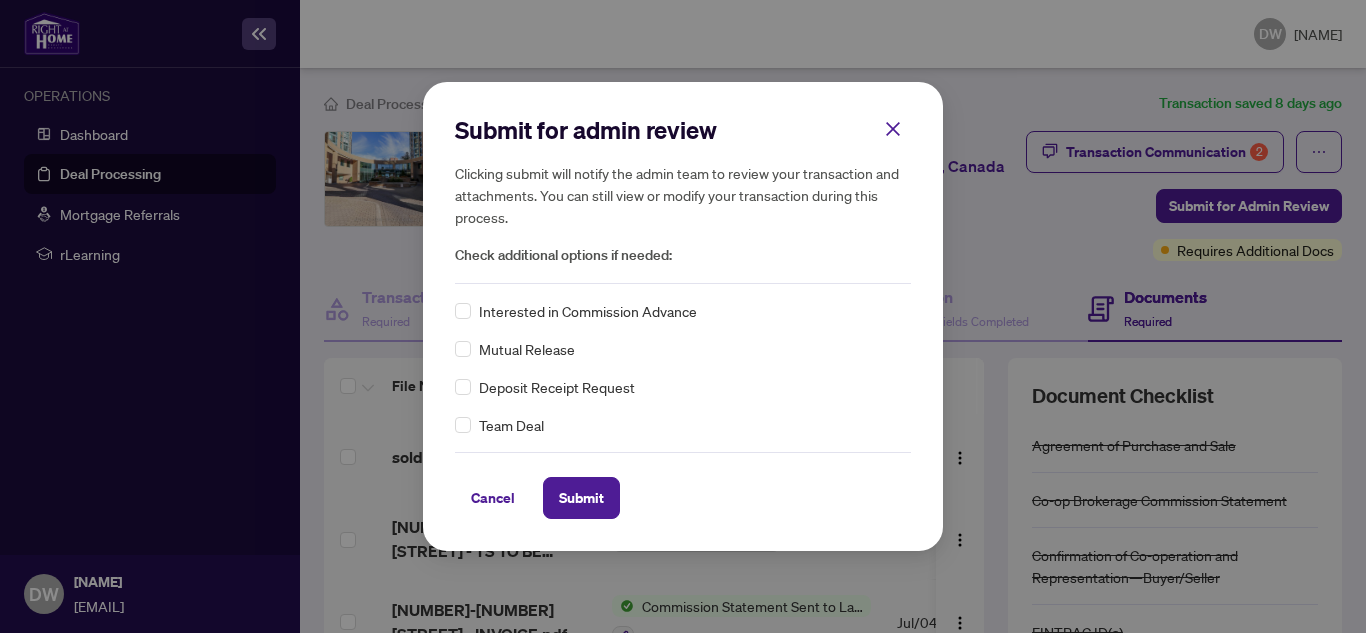 click on "Submit for admin review Clicking submit will notify the admin team to review your transaction and attachments. You can still view or modify your transaction during this process.   Check additional options if needed: Interested in Commission Advance Mutual Release Deposit Receipt Request Team Deal Cancel Submit Cancel OK" at bounding box center [683, 316] 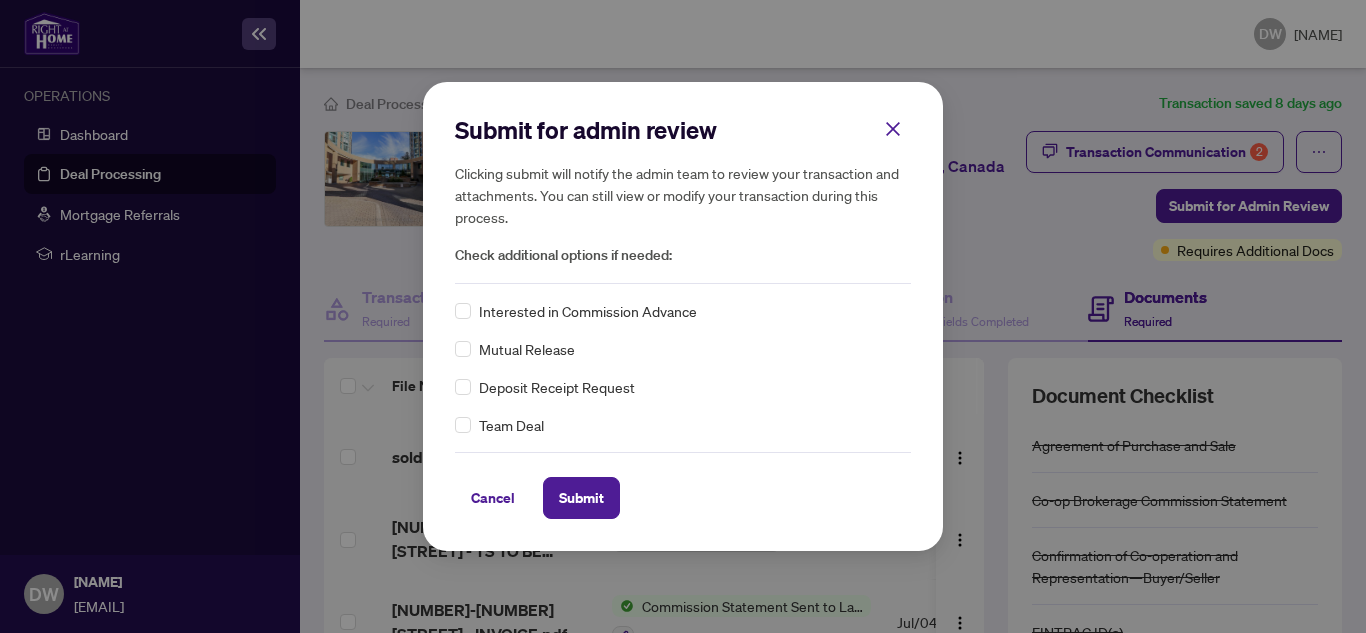 click on "Submit for admin review Clicking submit will notify the admin team to review your transaction and attachments. You can still view or modify your transaction during this process.   Check additional options if needed: Interested in Commission Advance Mutual Release Deposit Receipt Request Team Deal Cancel Submit Cancel OK" at bounding box center [683, 316] 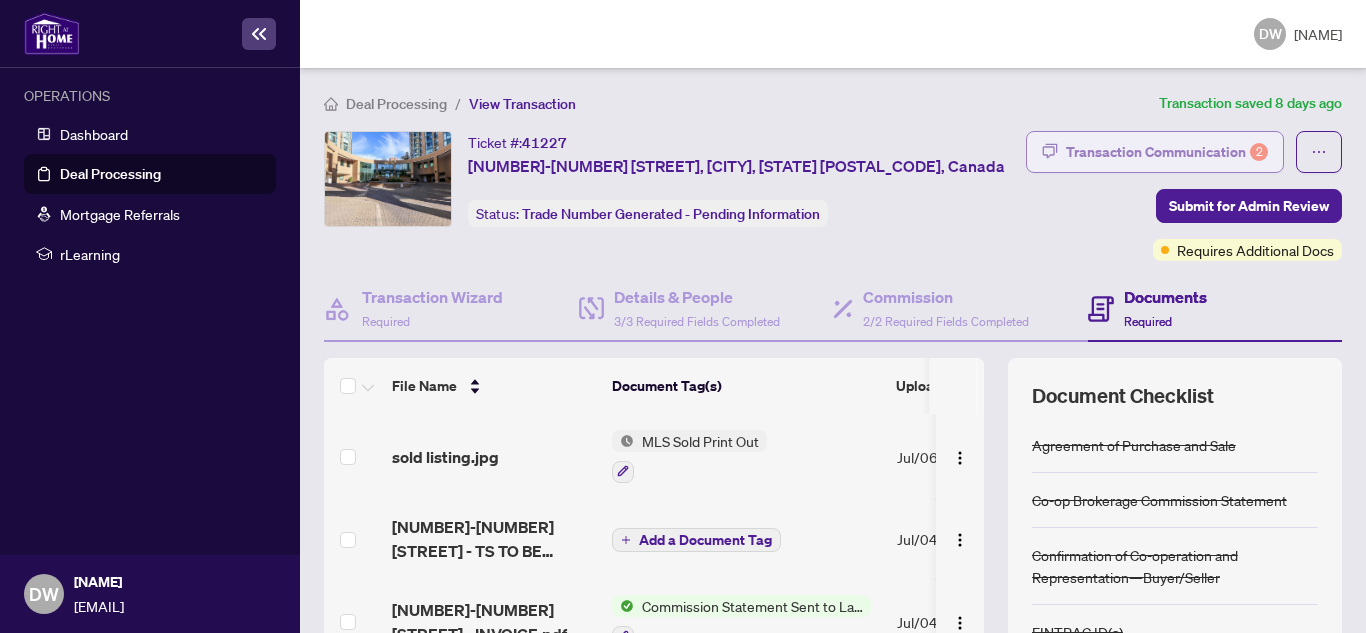click on "Transaction Communication 2" at bounding box center [1167, 152] 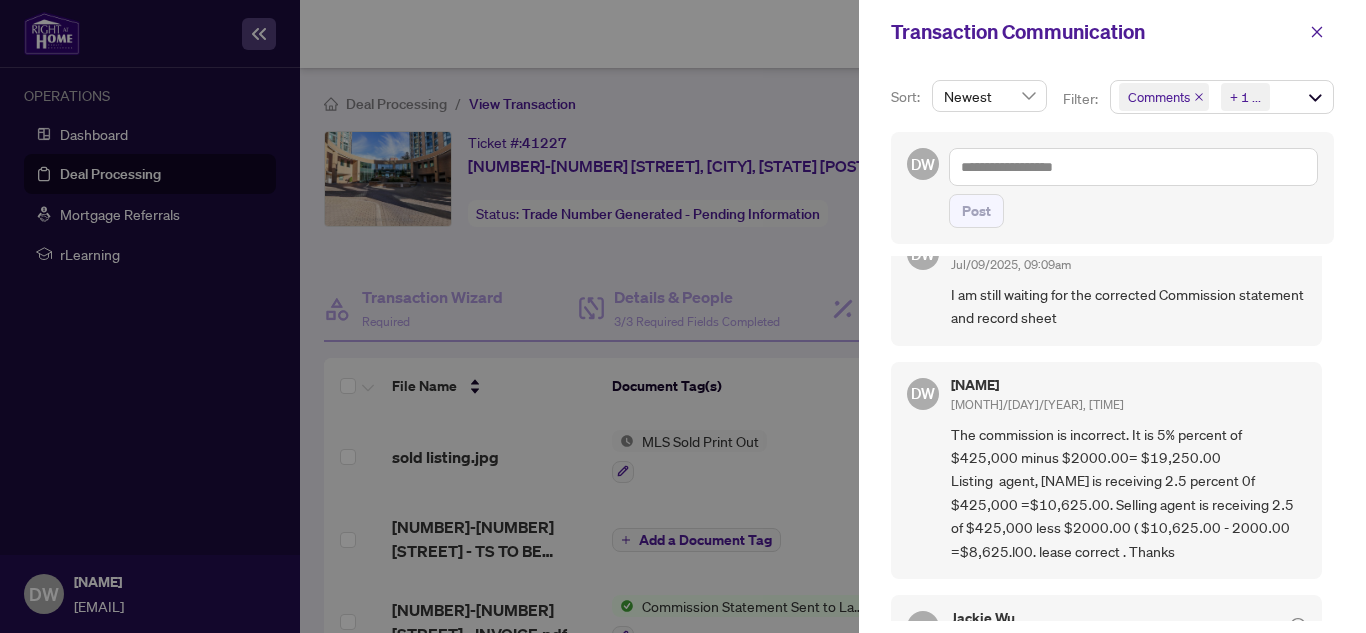 scroll, scrollTop: 0, scrollLeft: 0, axis: both 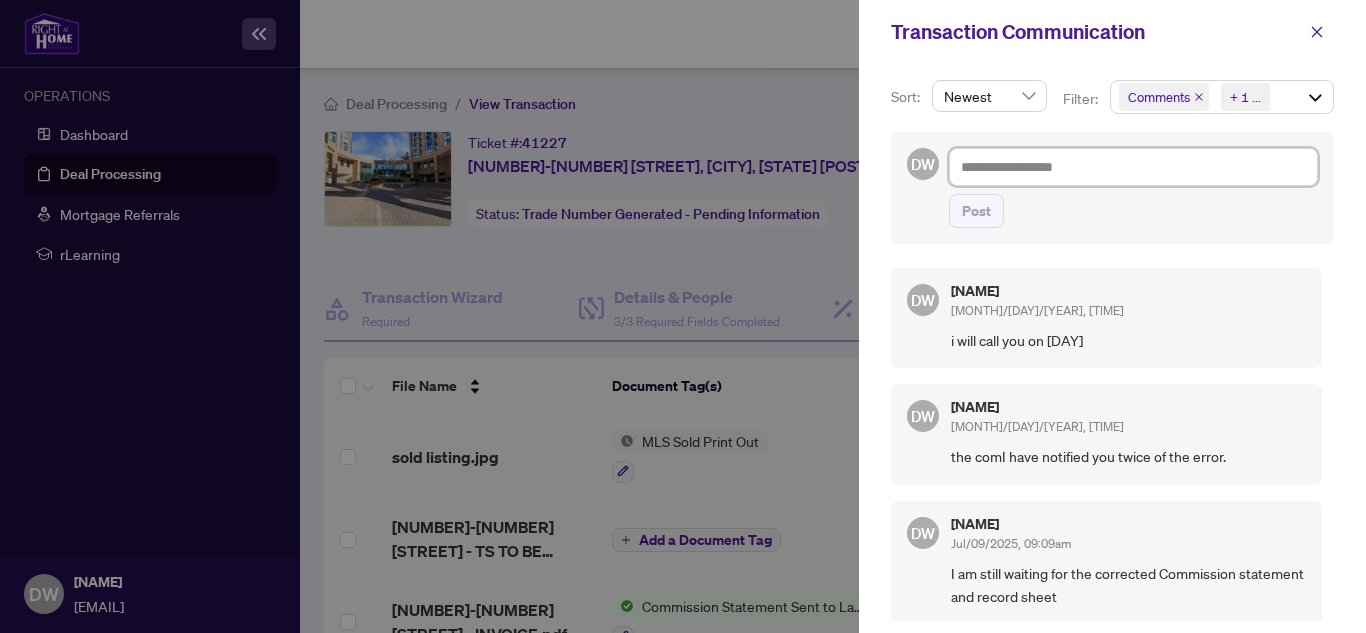 click at bounding box center [1133, 167] 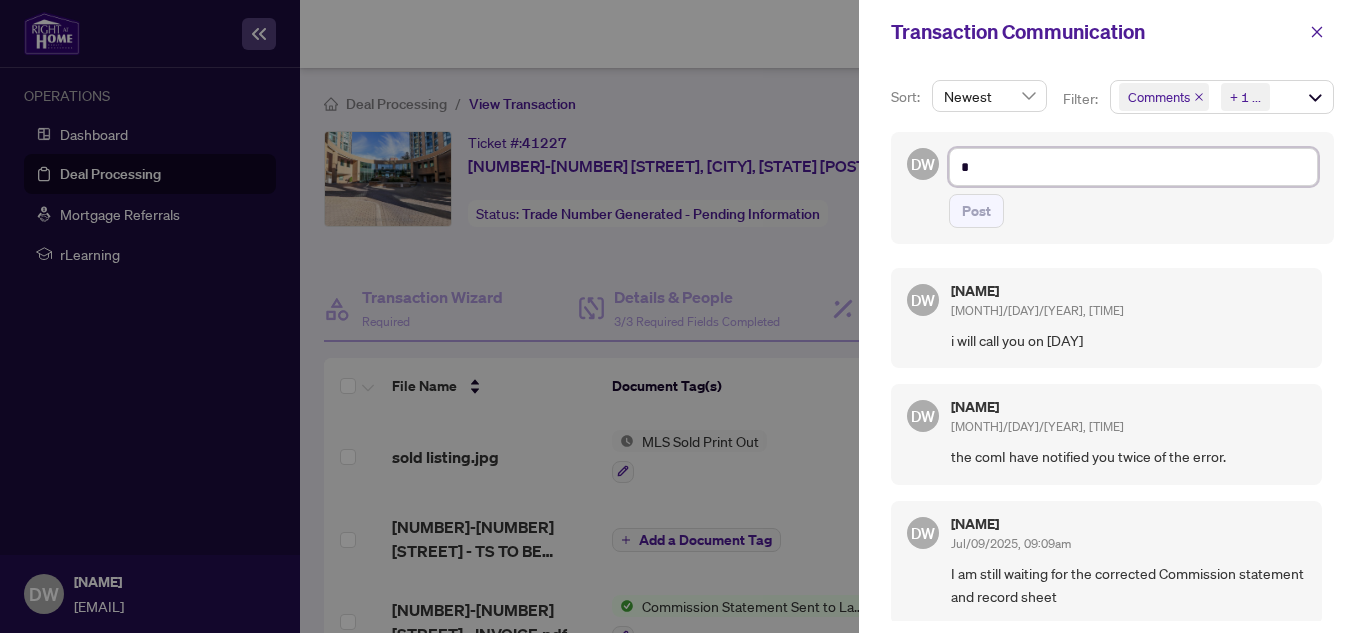 type on "**" 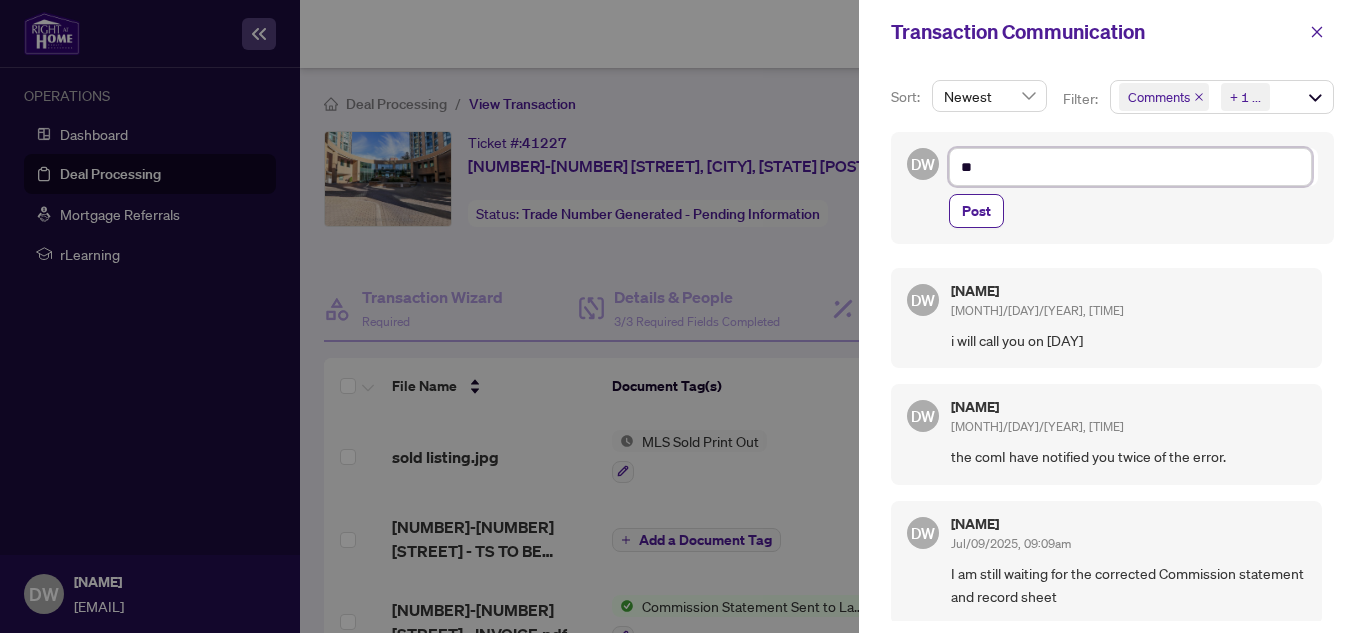 type on "***" 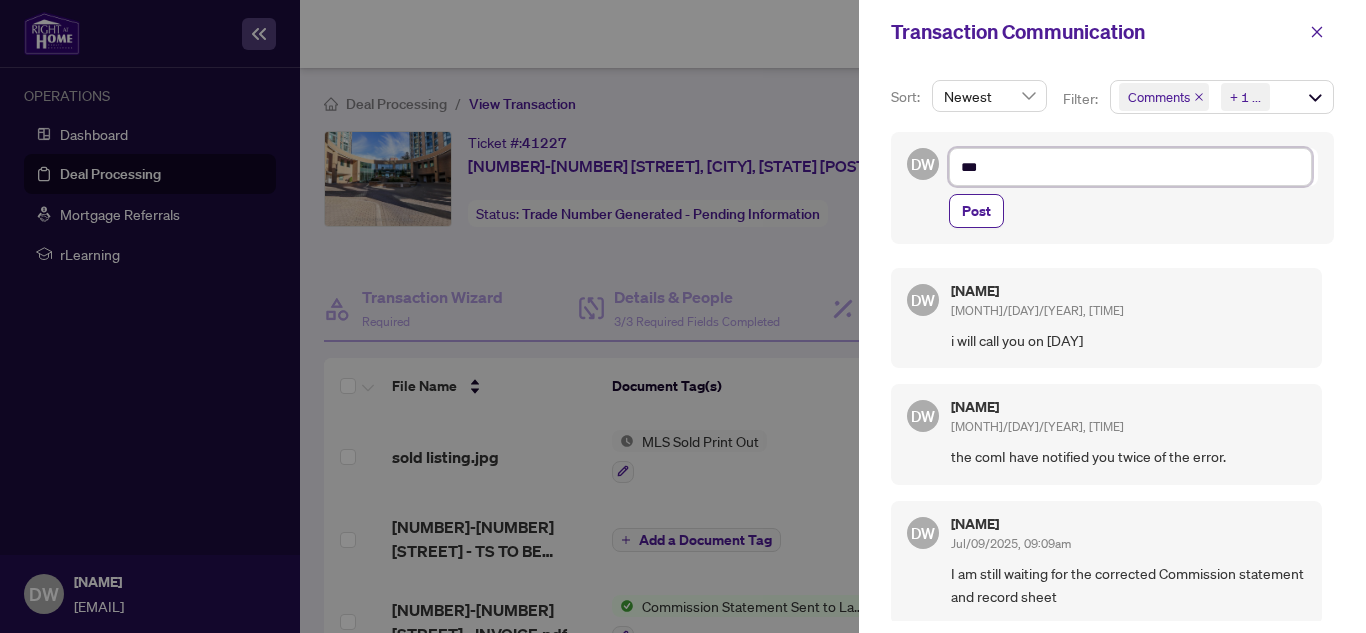 type on "****" 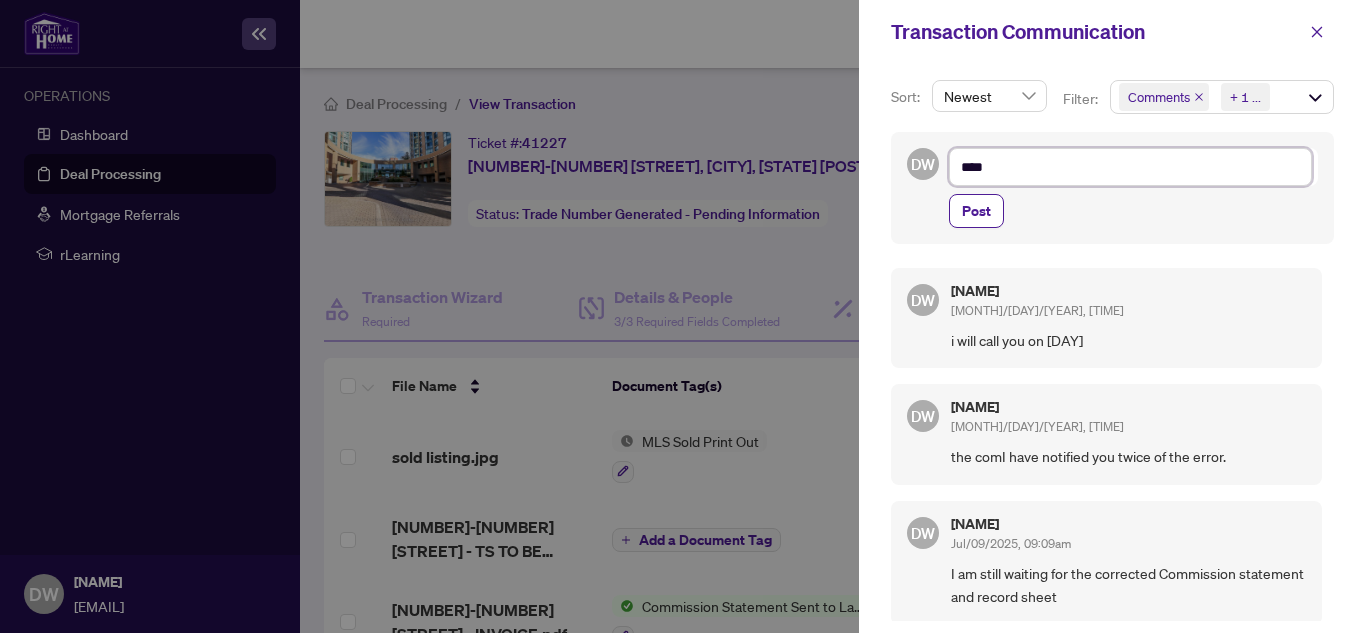 type on "*****" 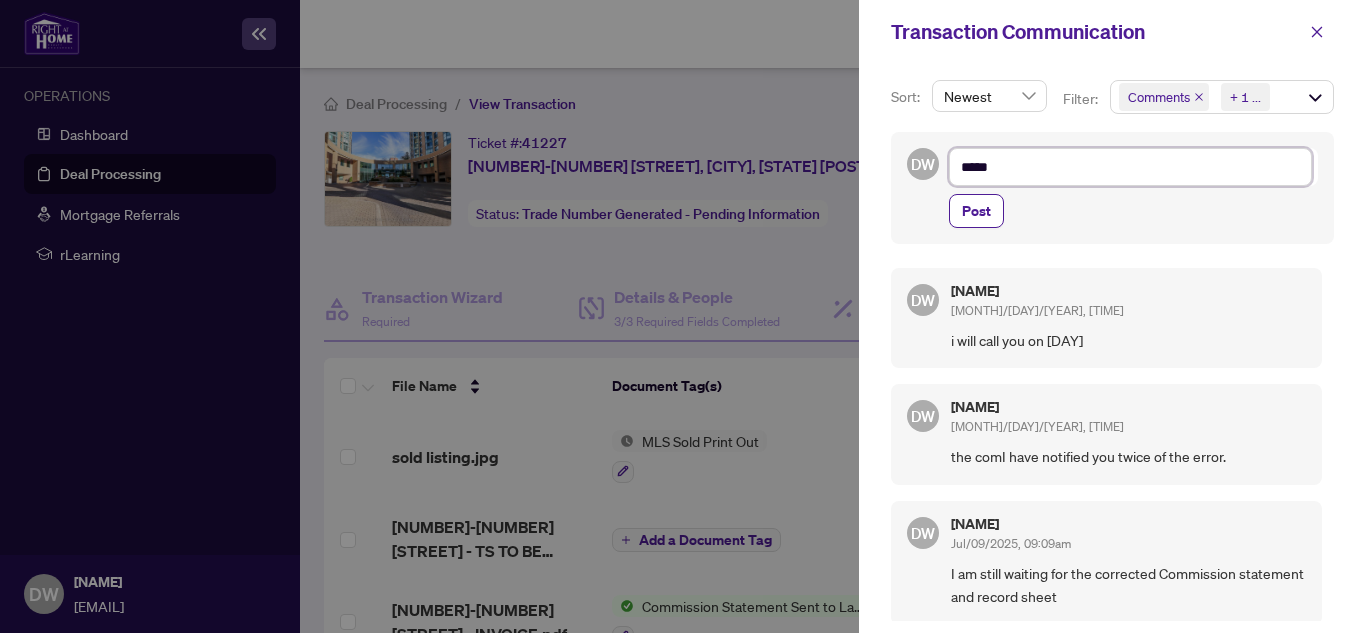 type on "*****" 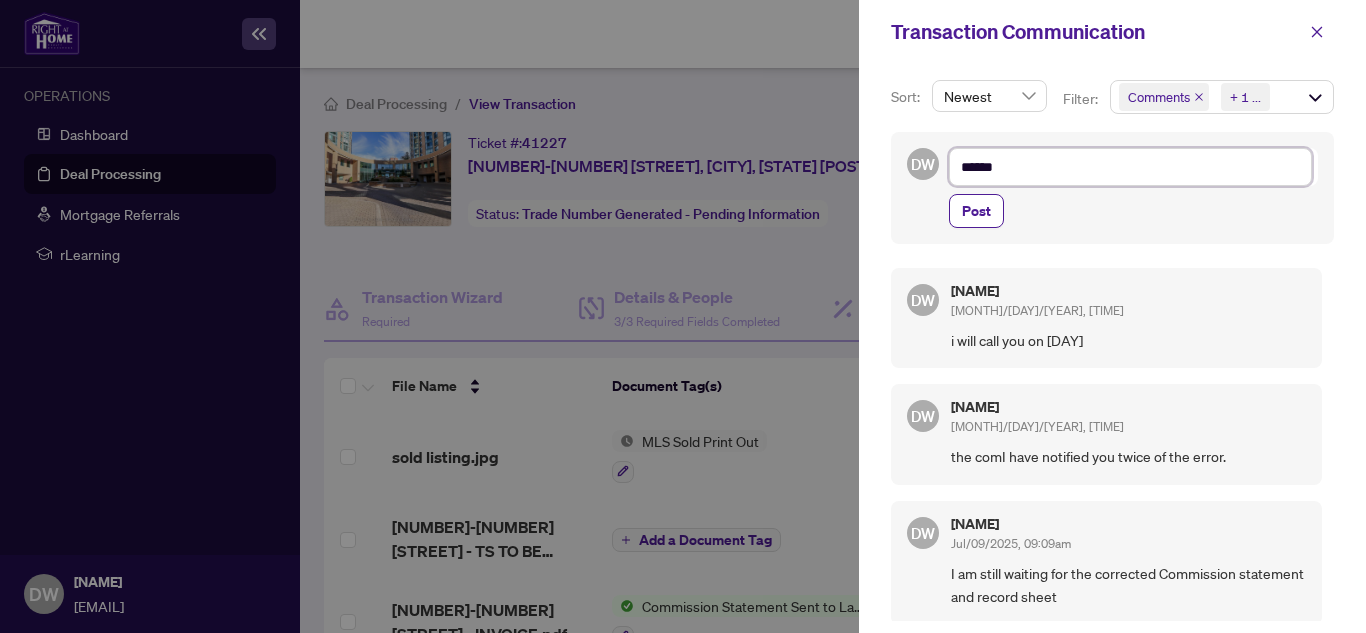 type on "*******" 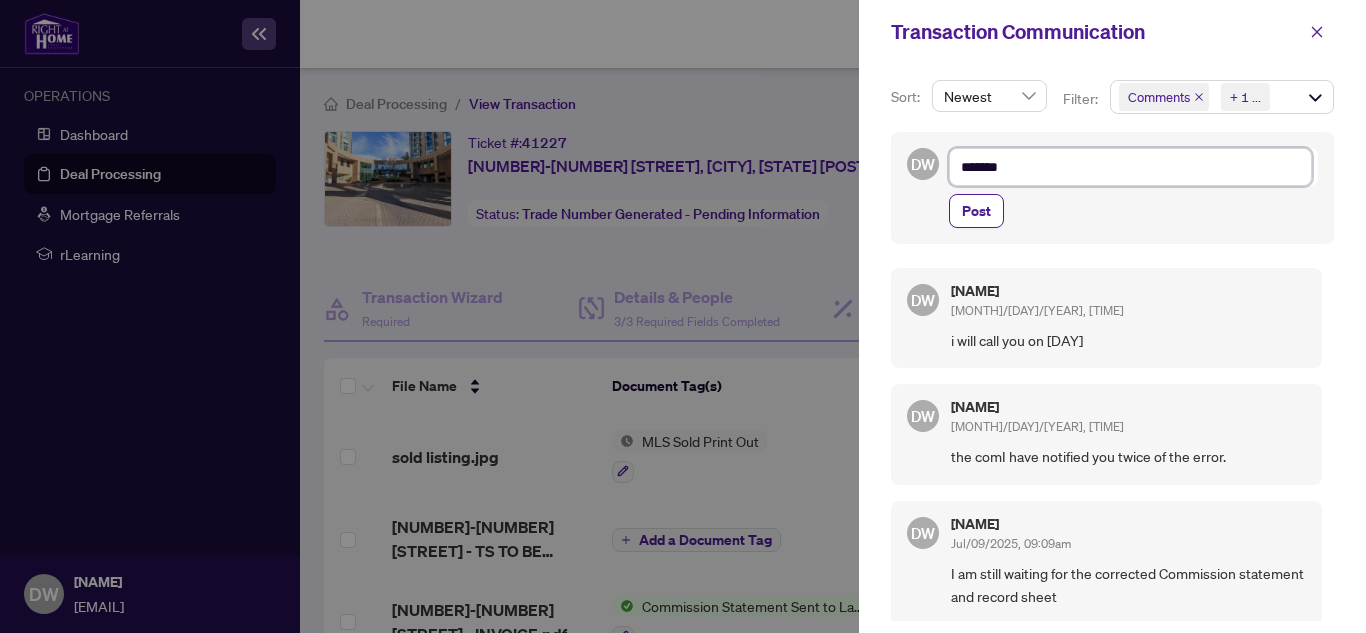 type on "********" 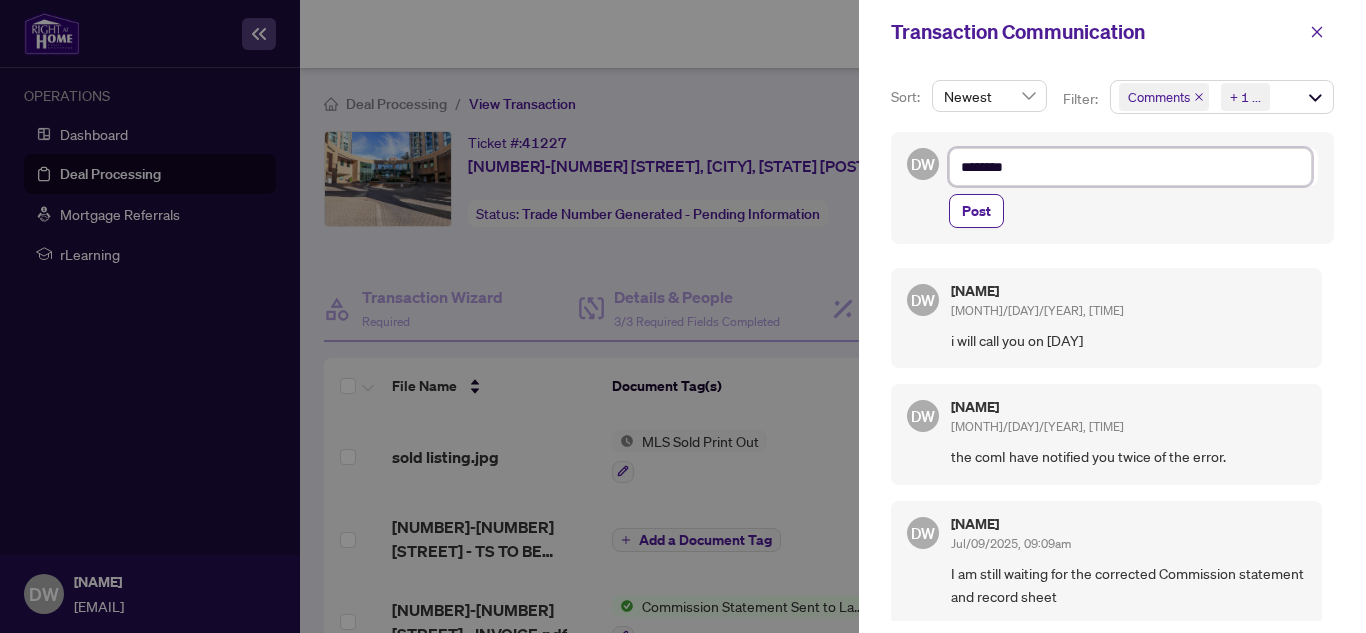 type on "*********" 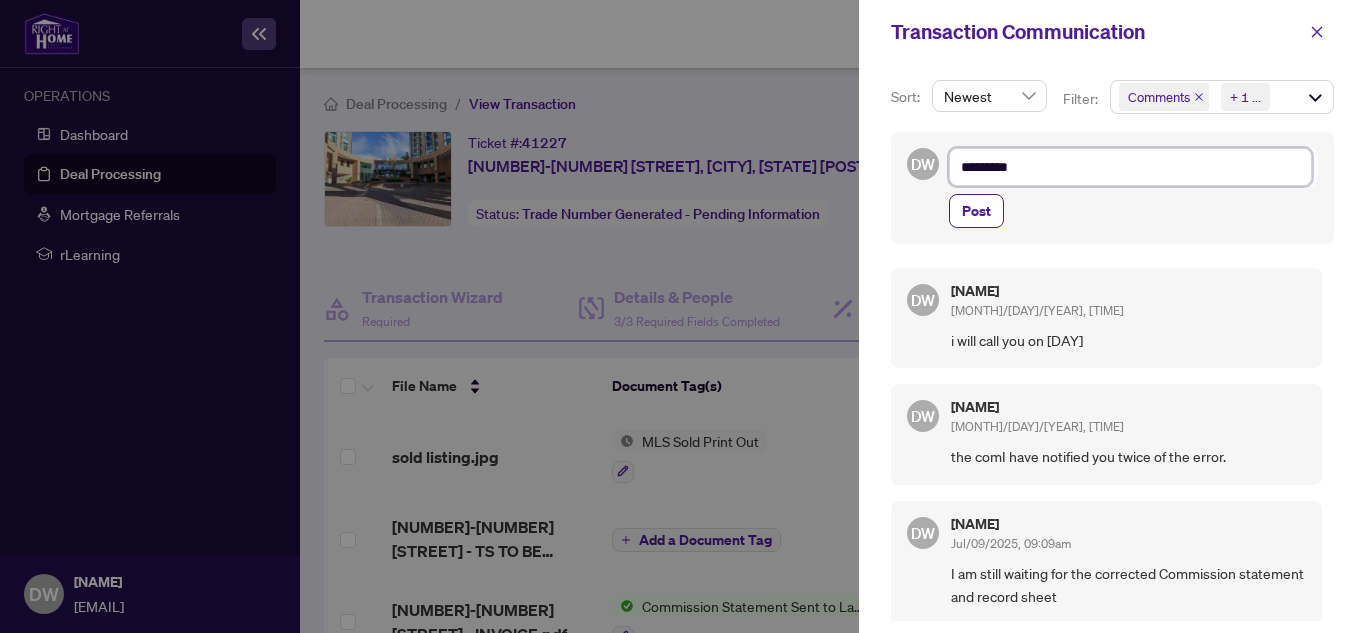 type on "*********" 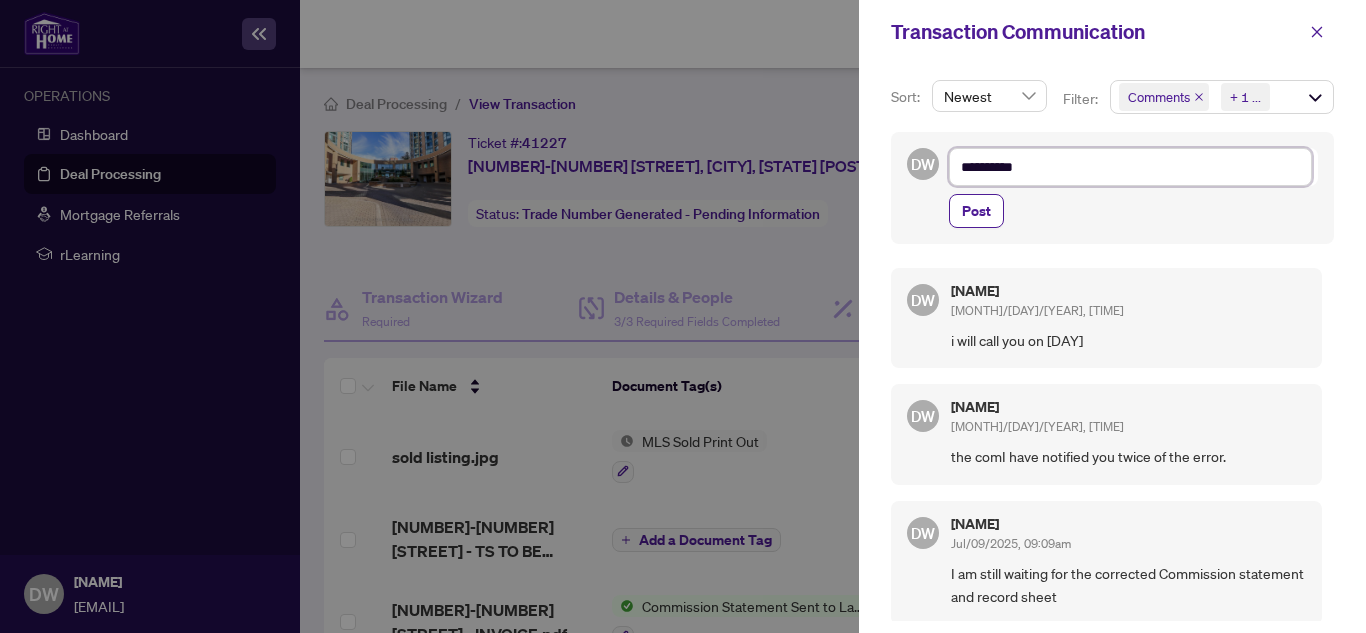 type on "**********" 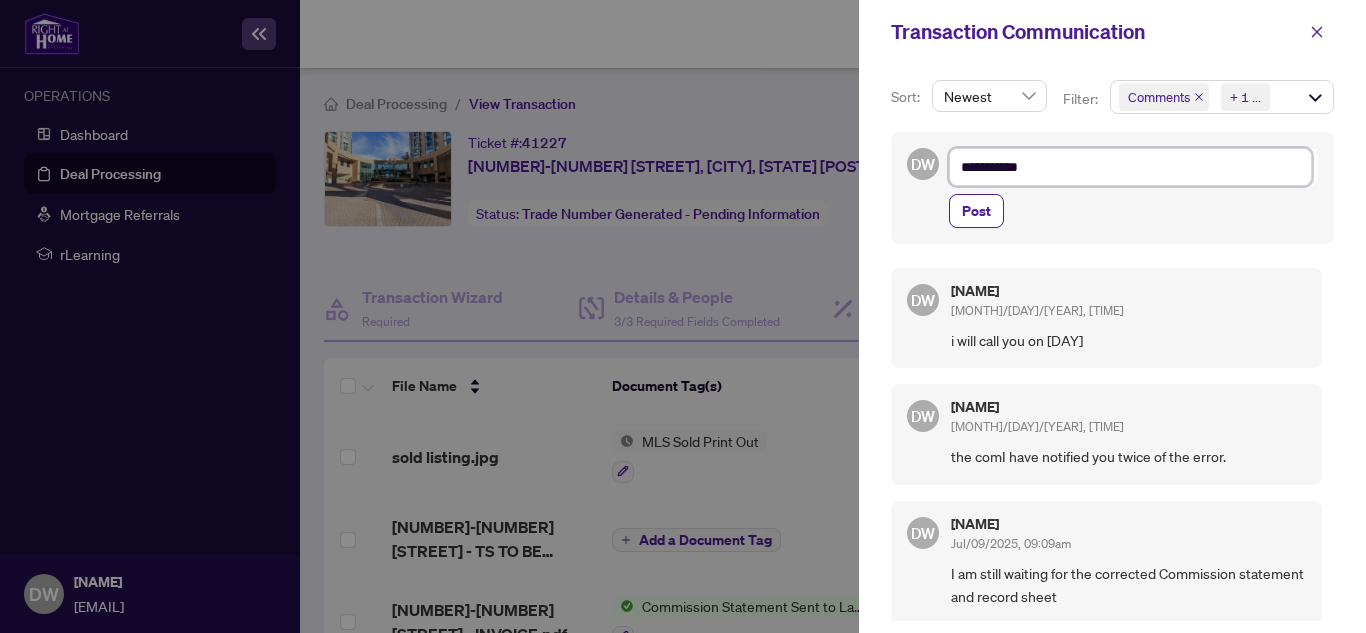 type on "**********" 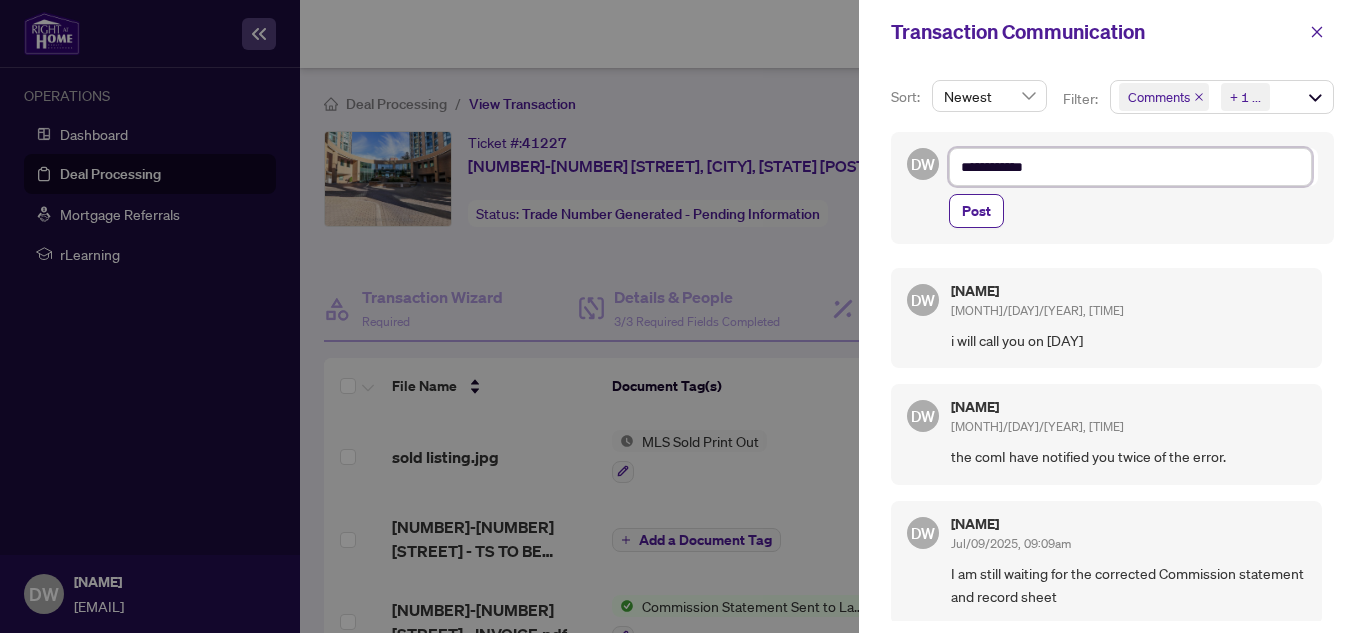 type on "**********" 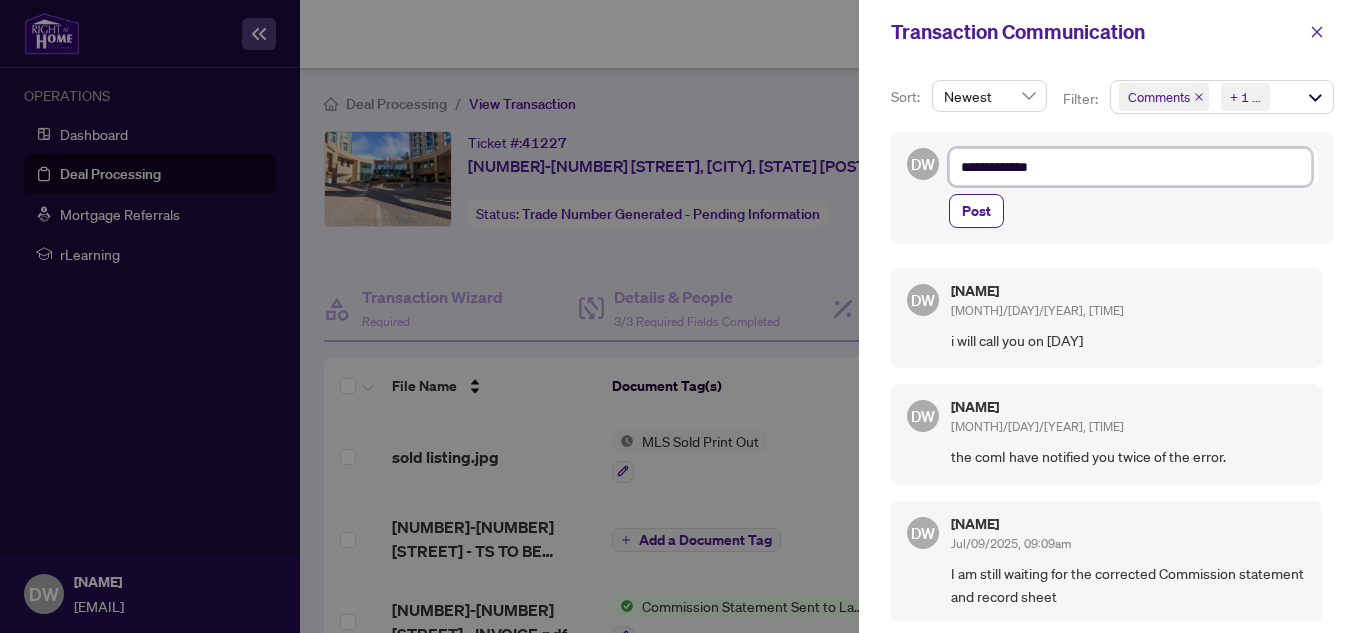 type on "**********" 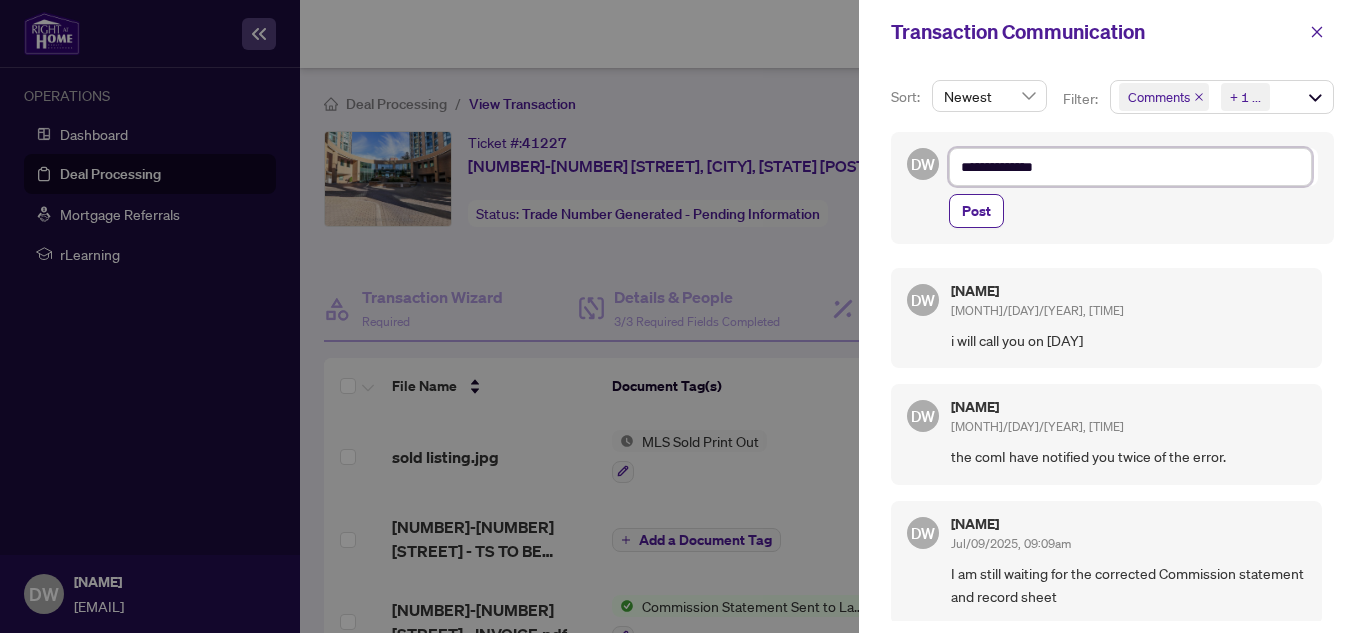 type on "**********" 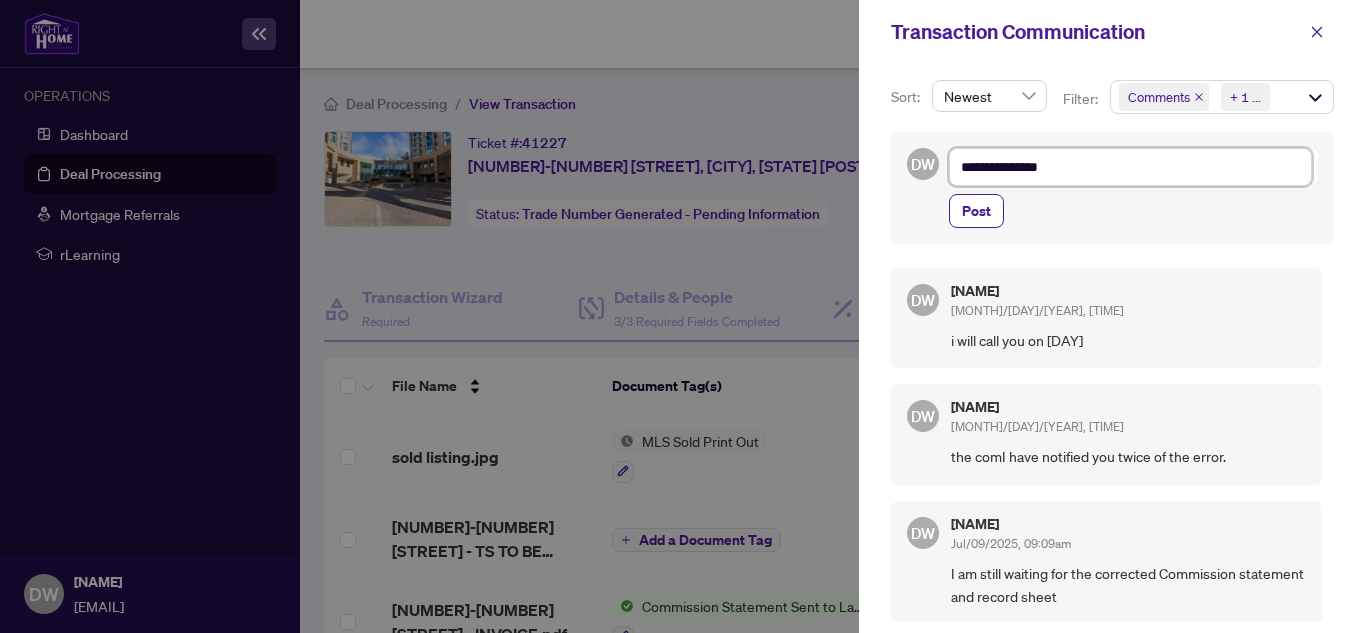 type on "**********" 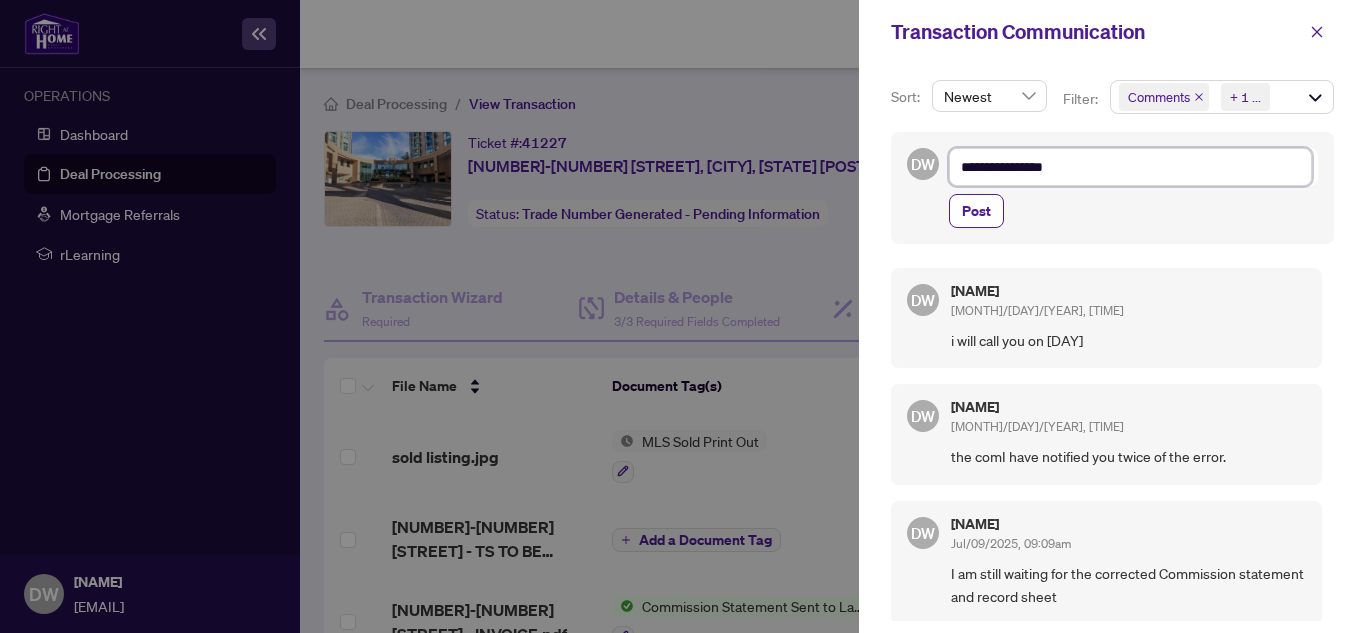 type on "**********" 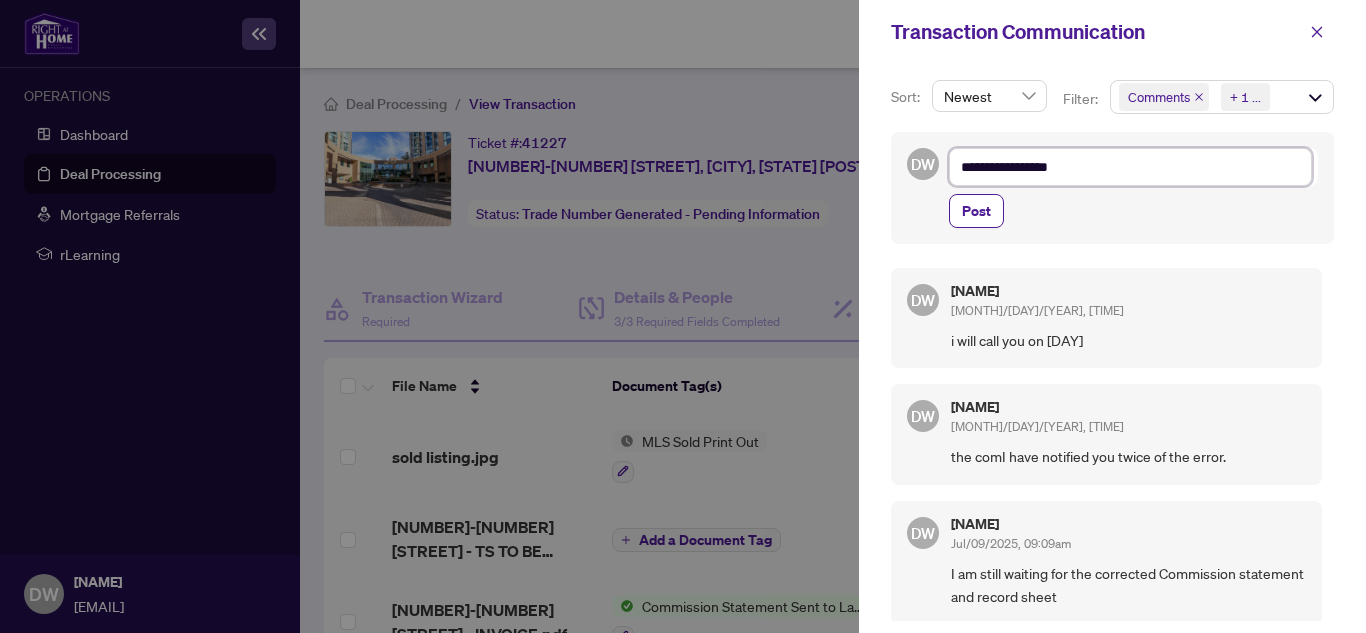 type on "**********" 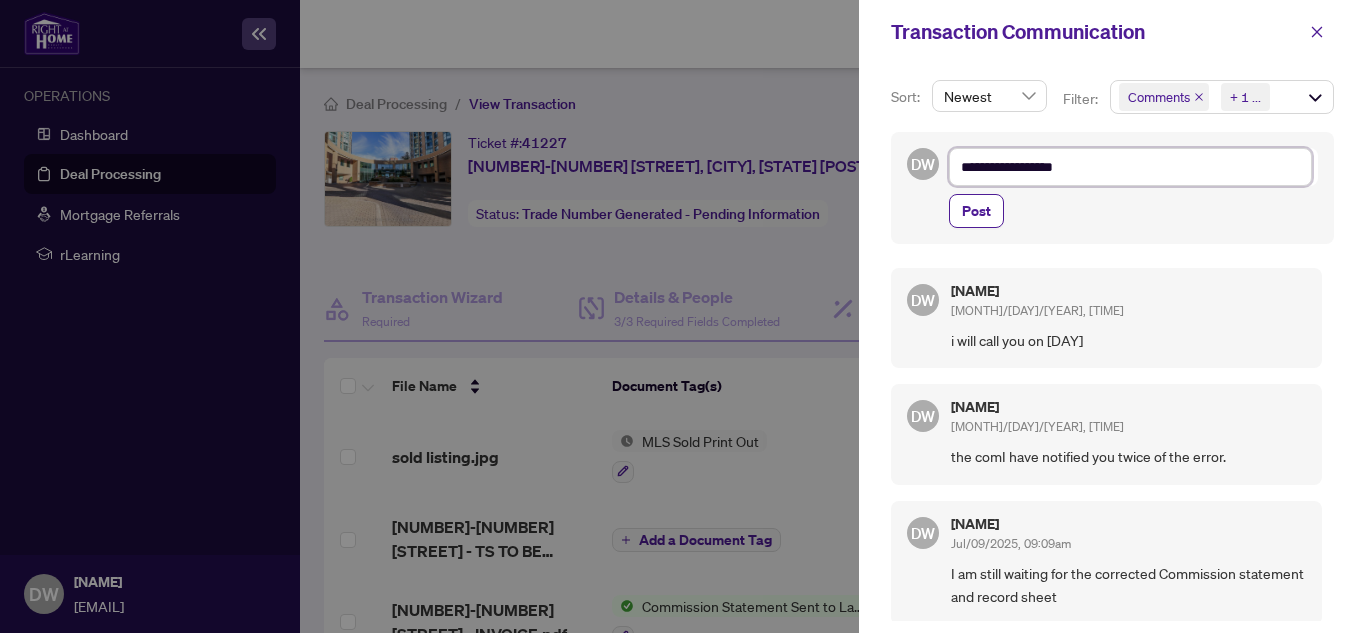 type on "**********" 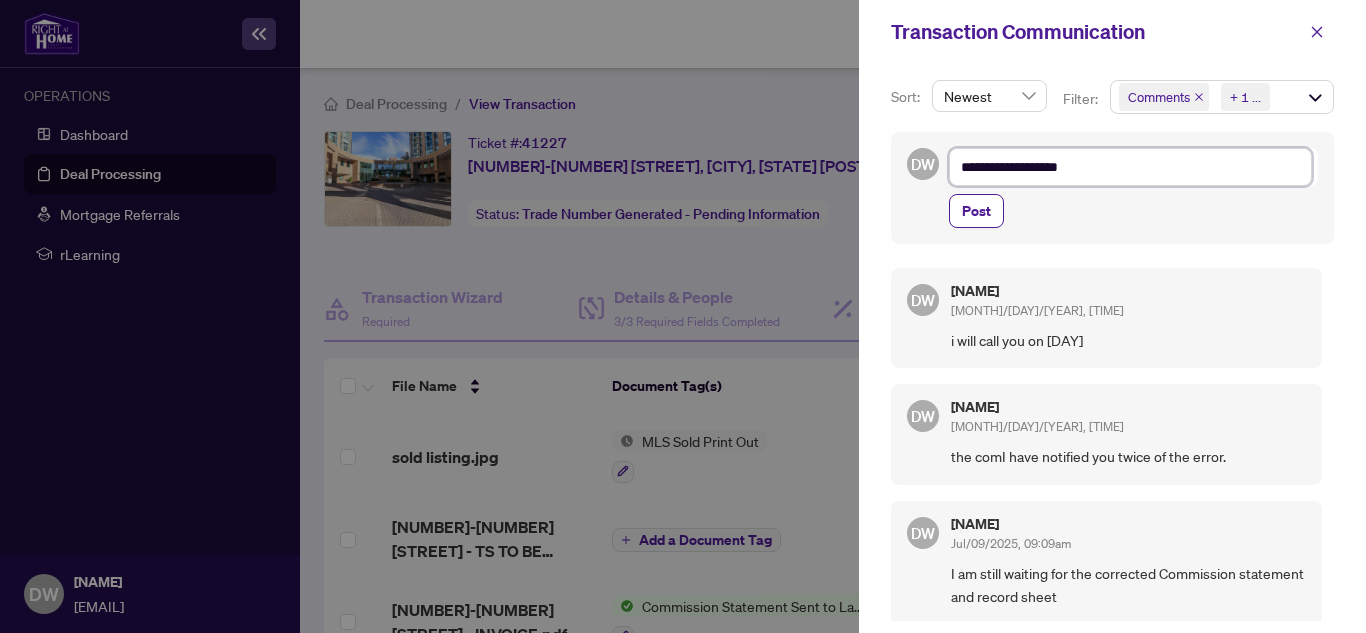 type on "**********" 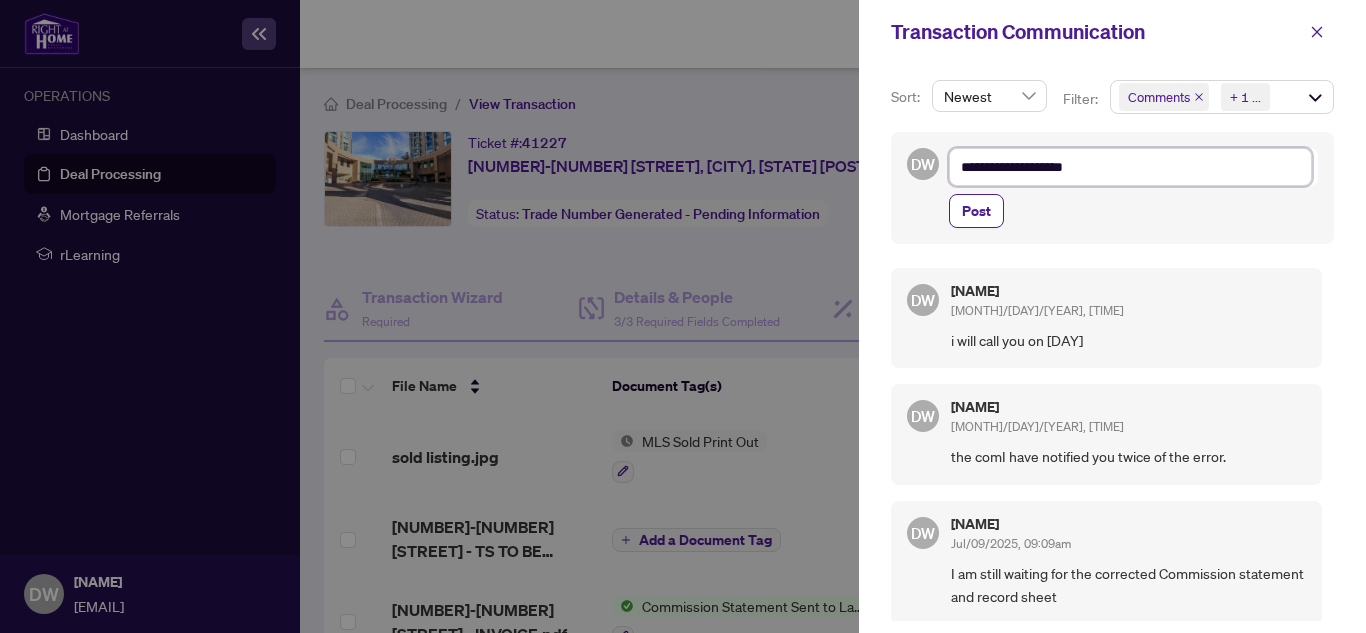 type on "**********" 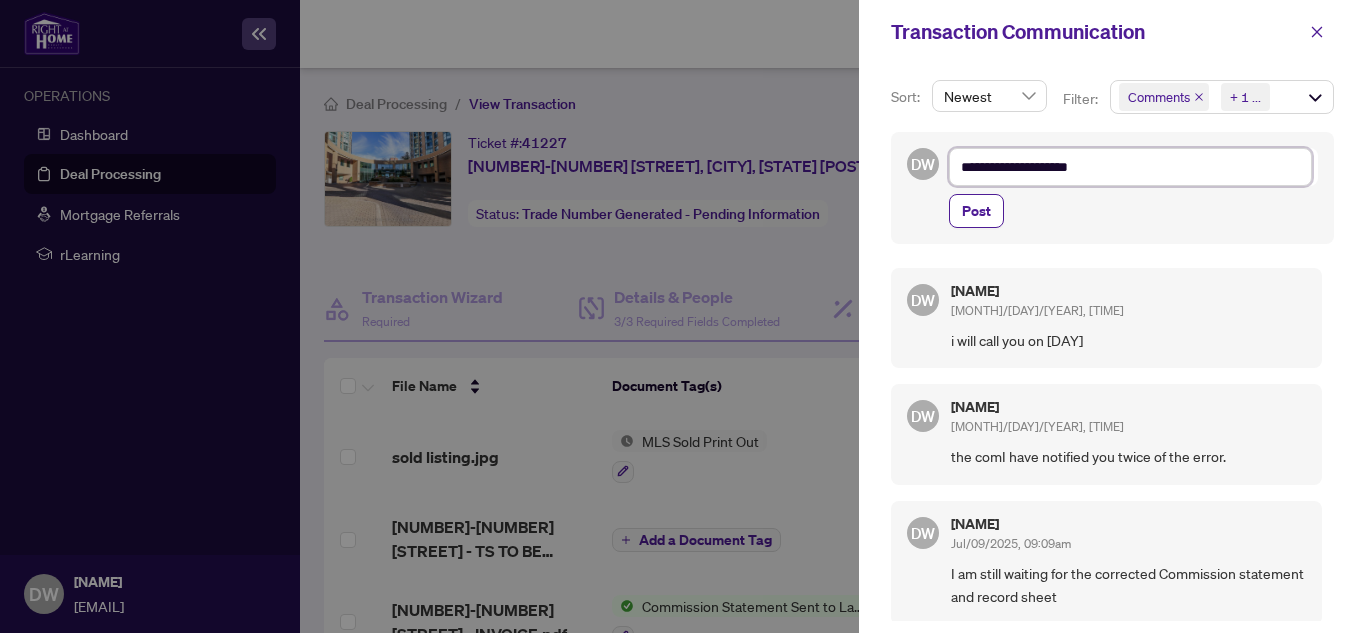type on "**********" 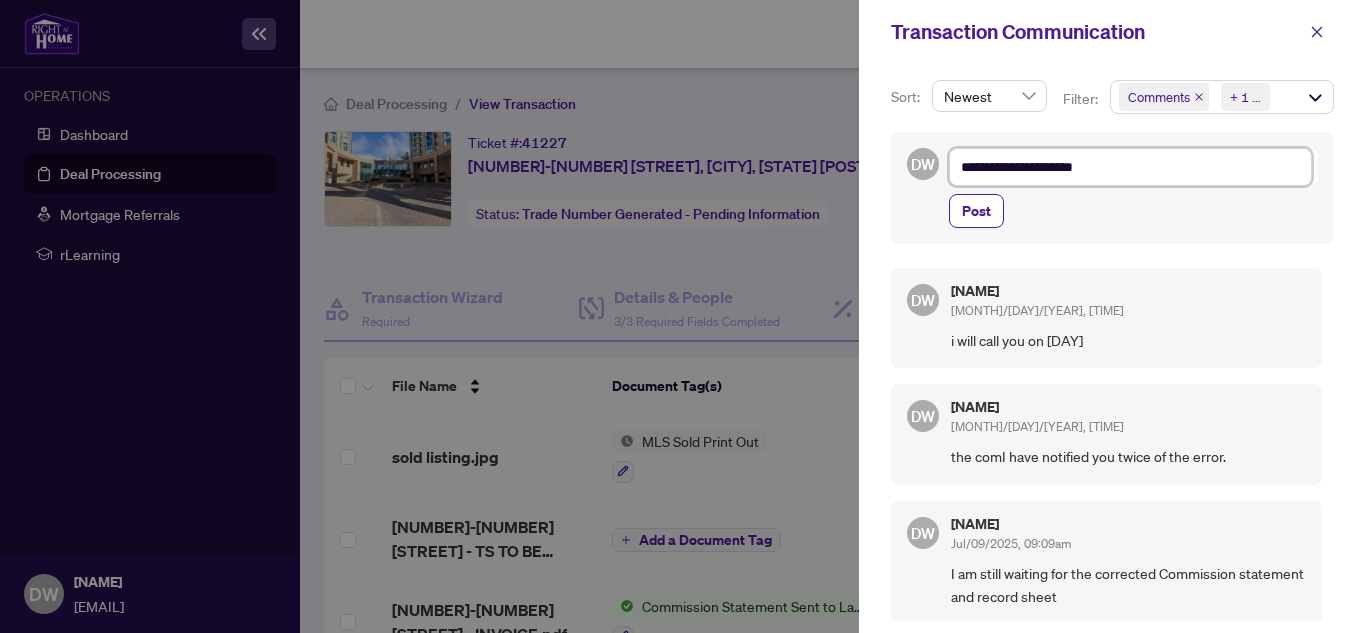 type on "**********" 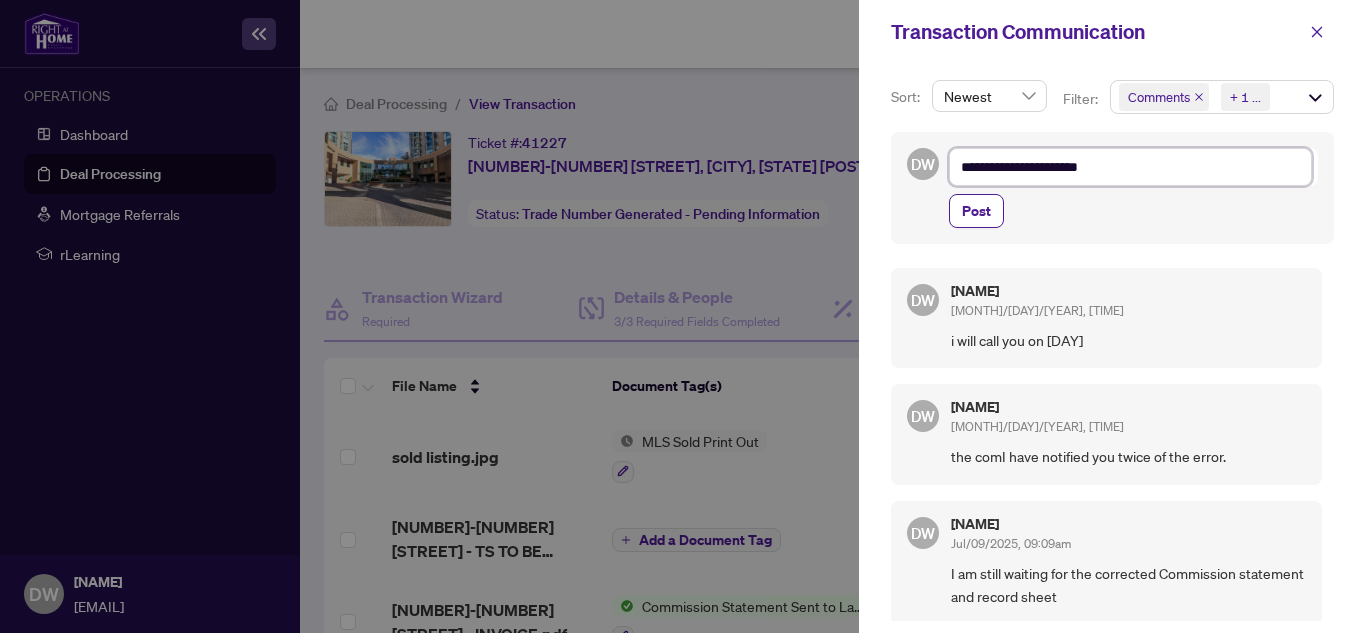 type on "**********" 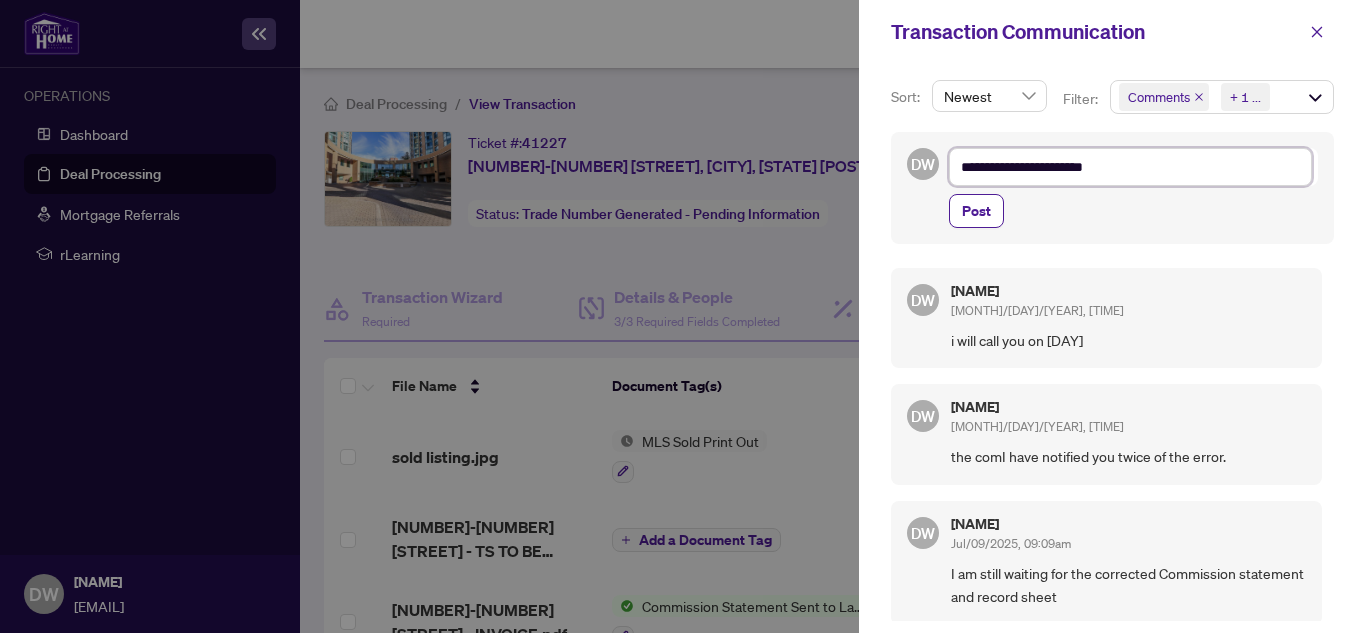 type on "**********" 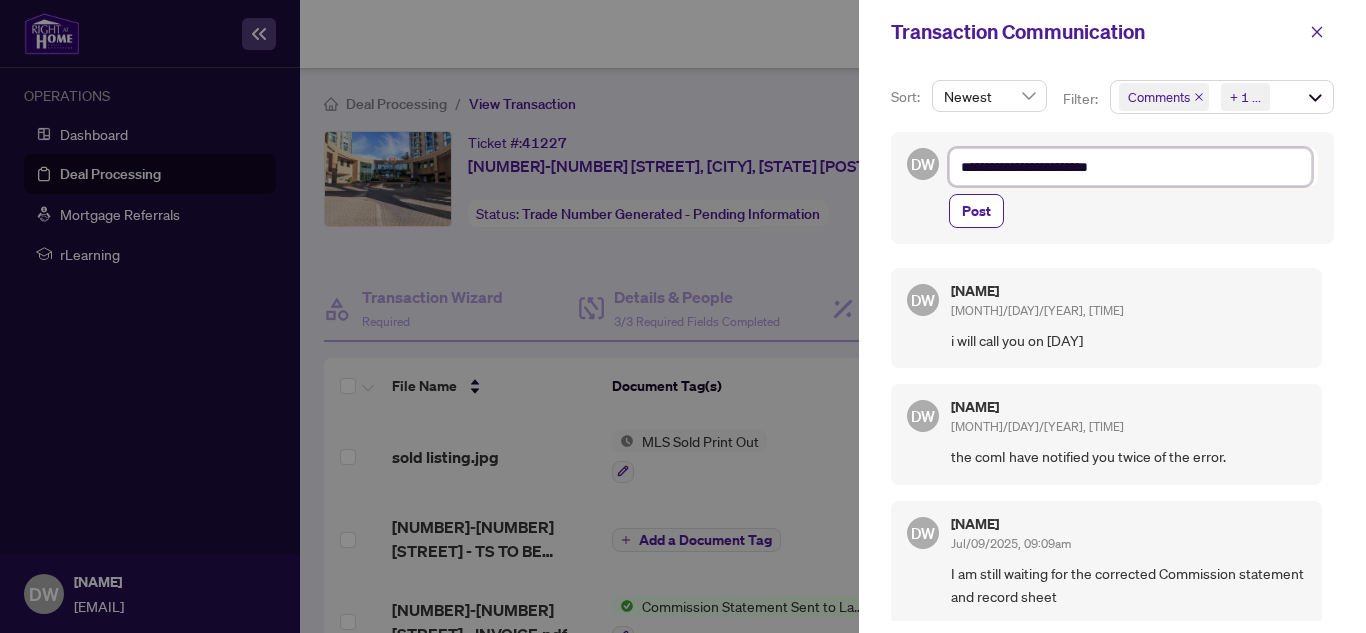 type on "**********" 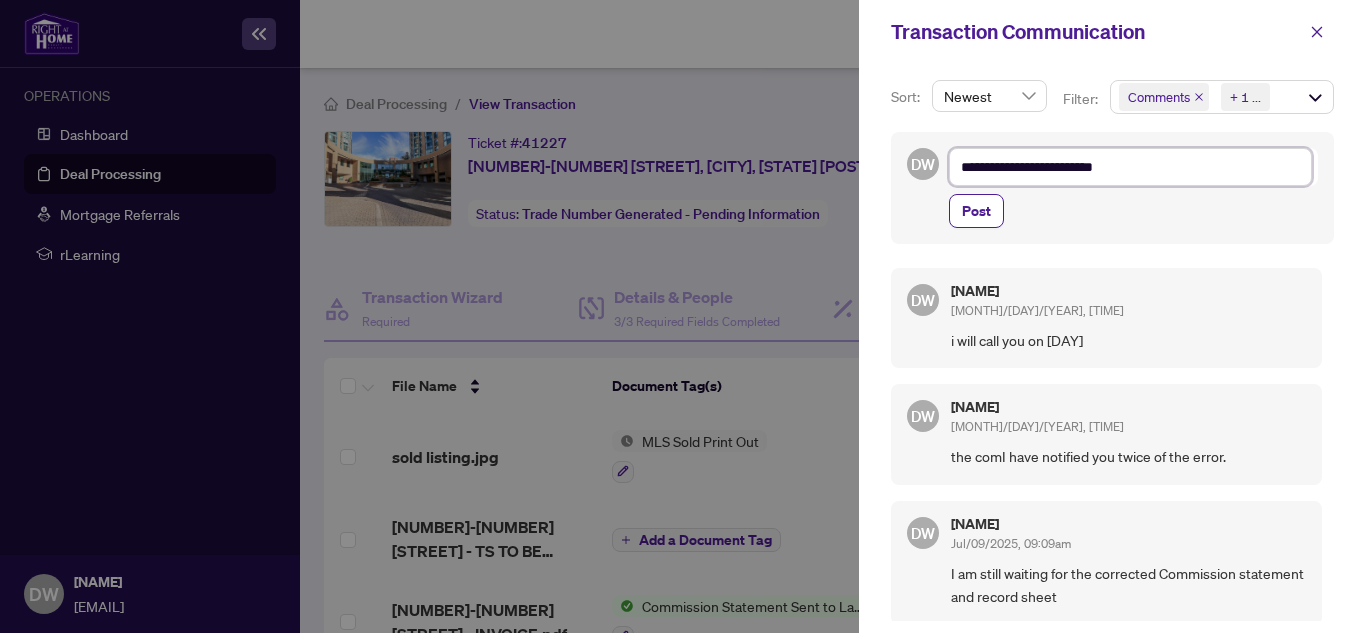 type on "**********" 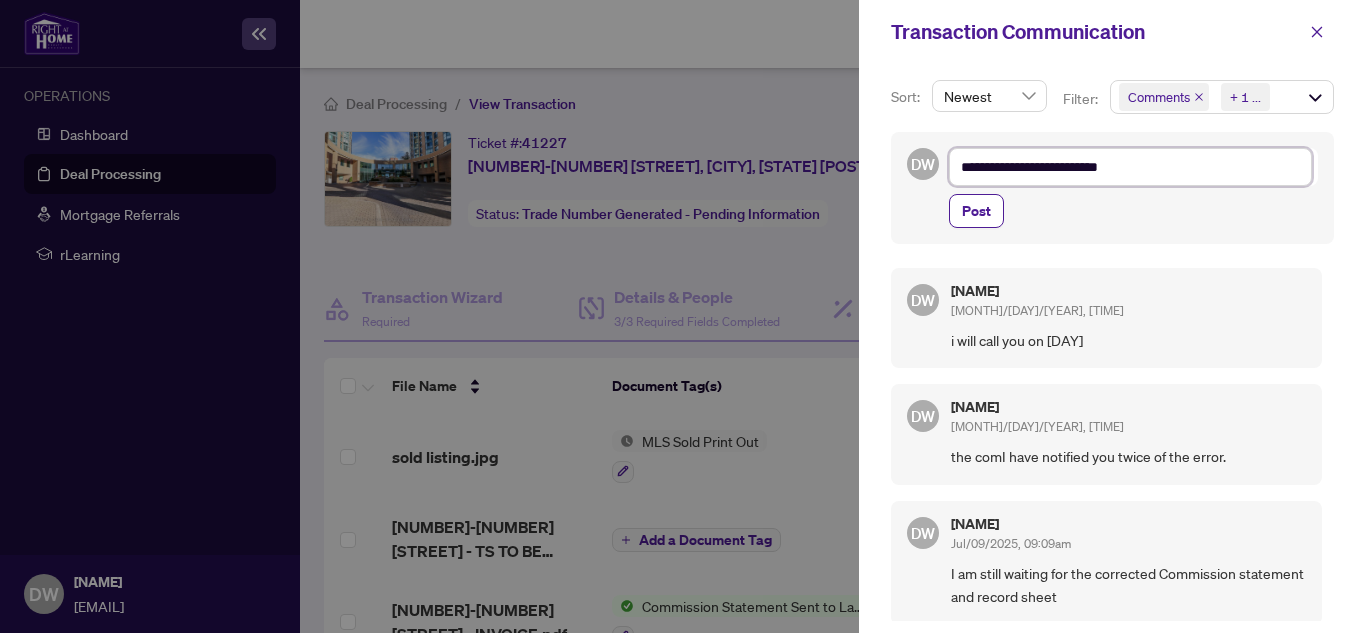 type on "**********" 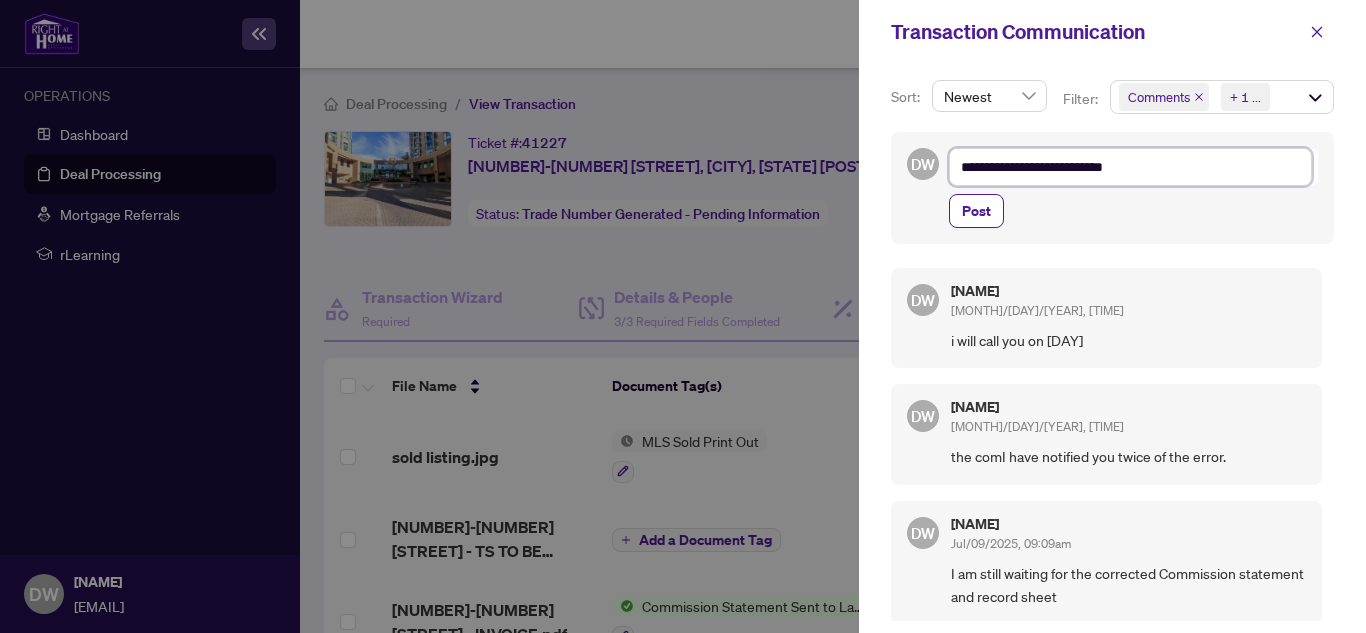 type on "**********" 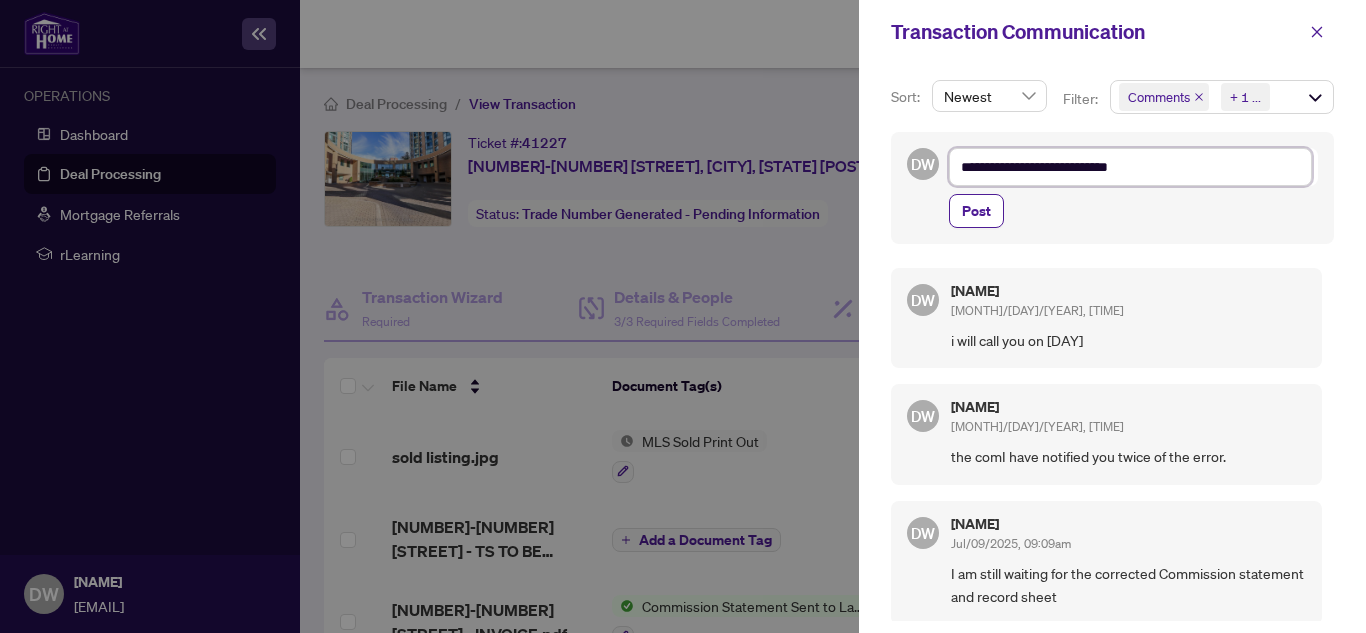 type on "**********" 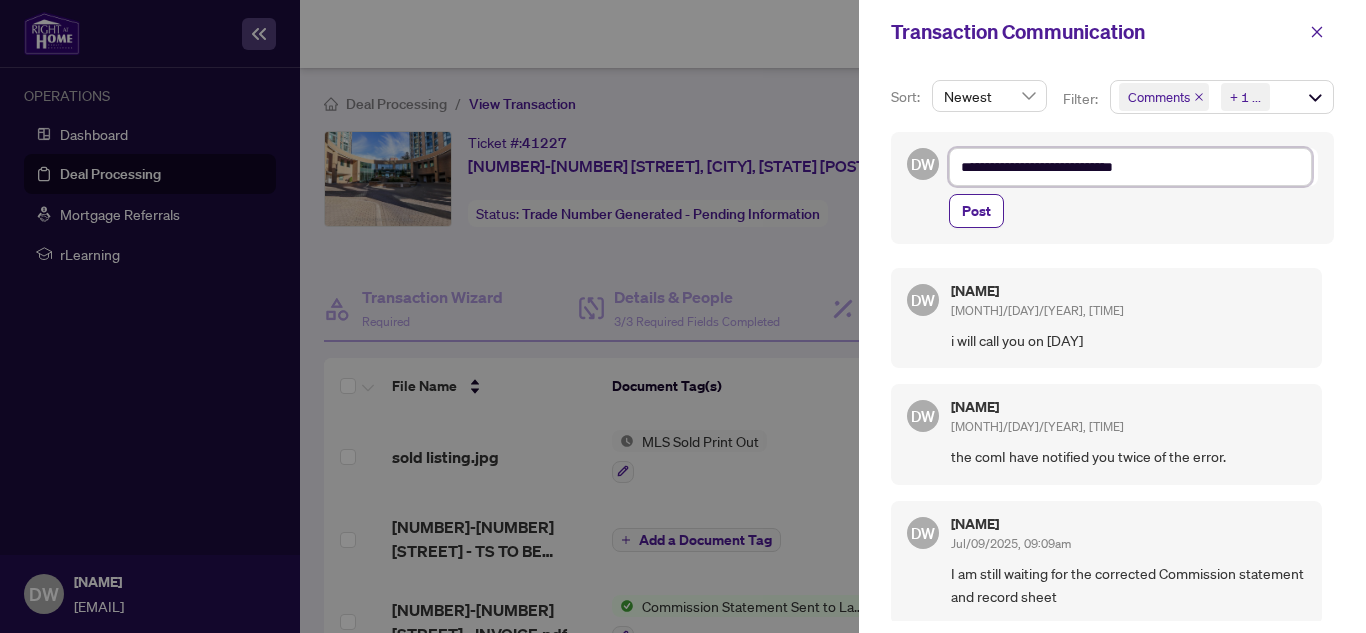 type on "**********" 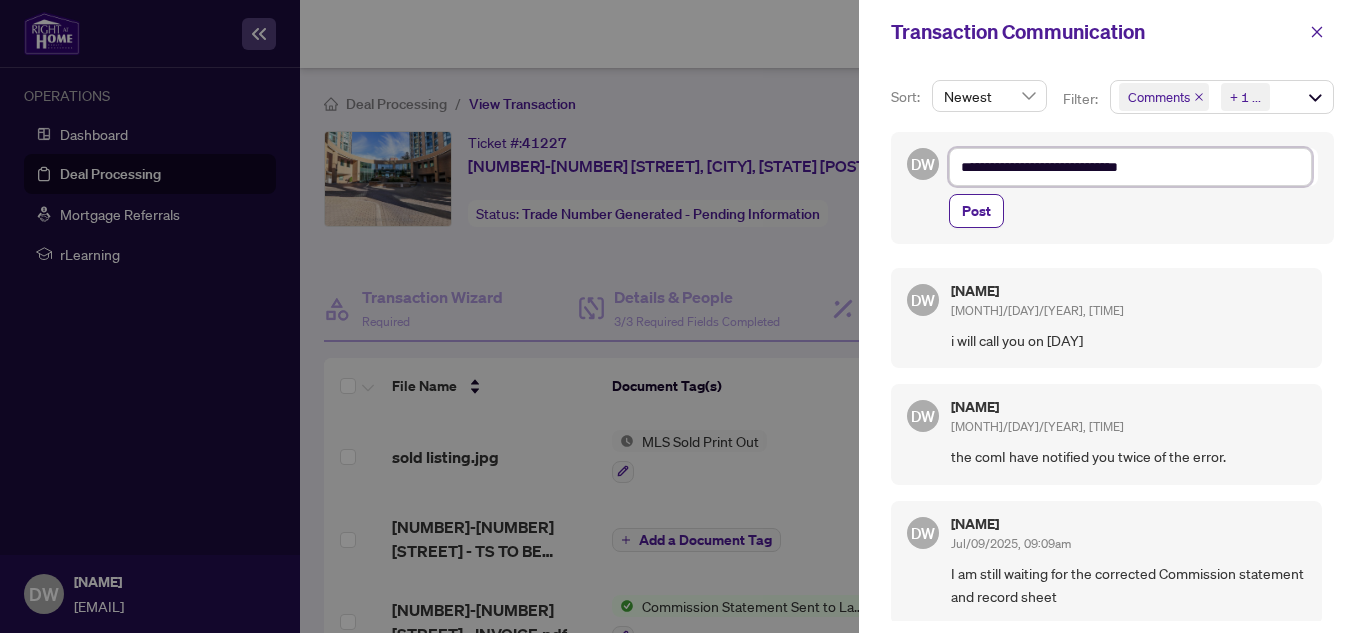 type on "**********" 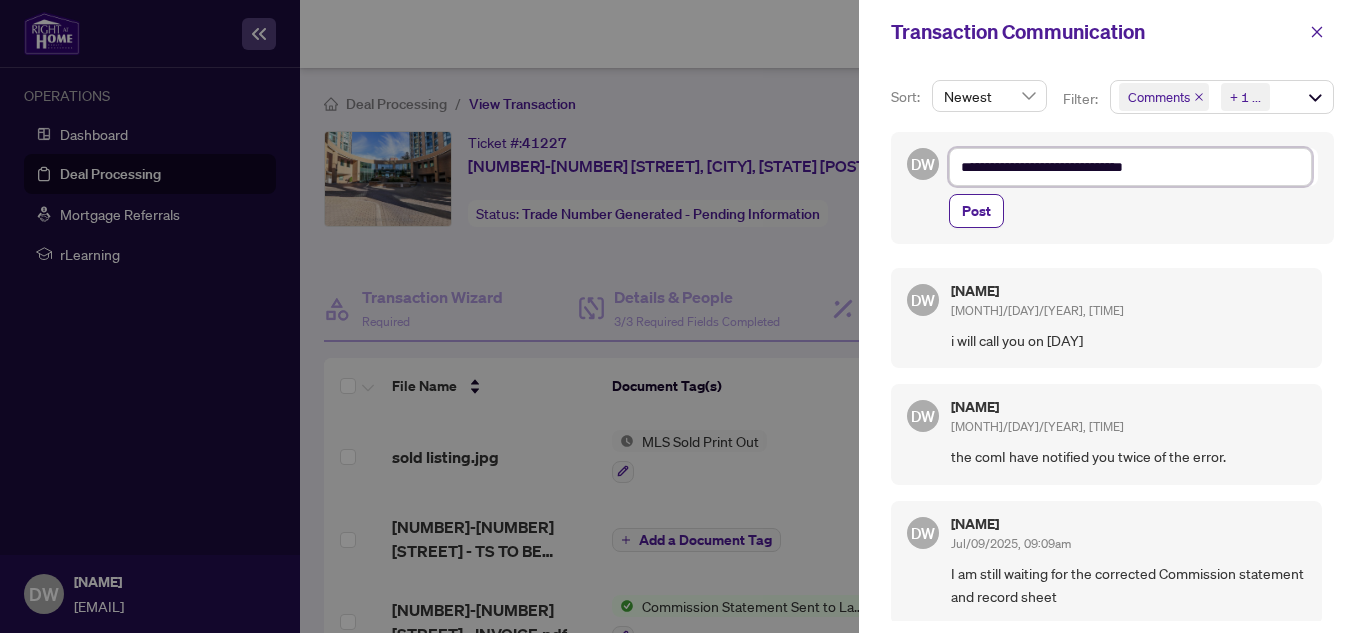 type on "**********" 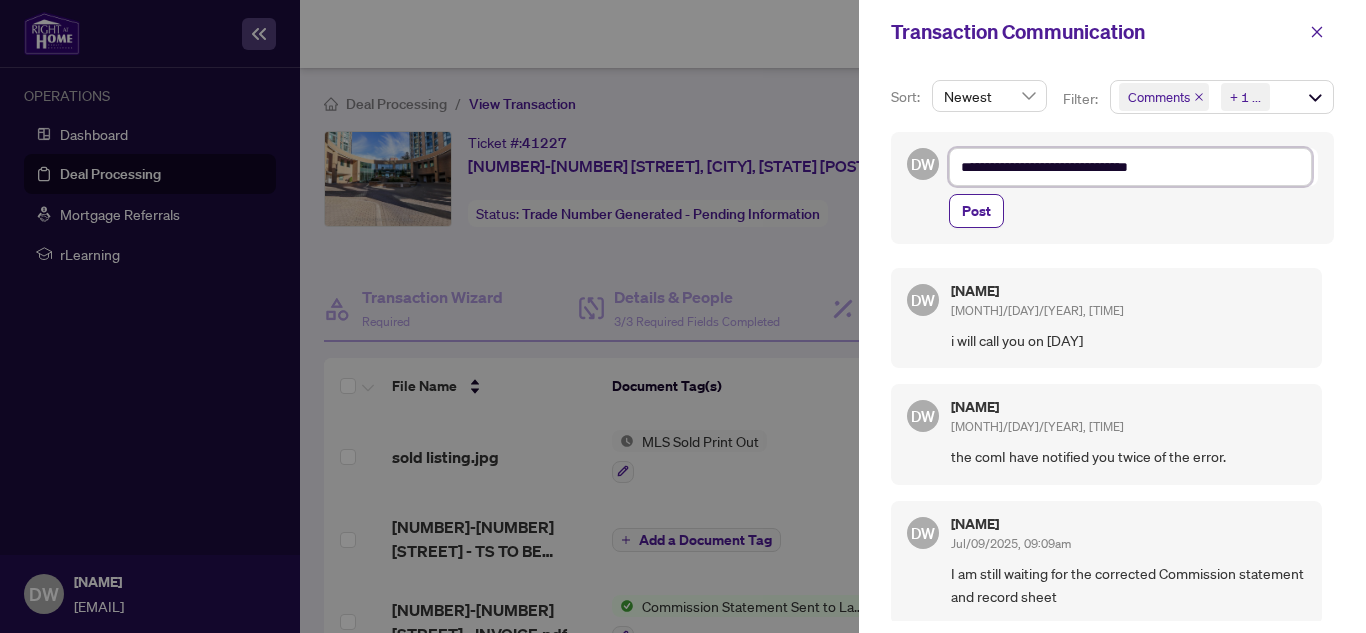 type on "**********" 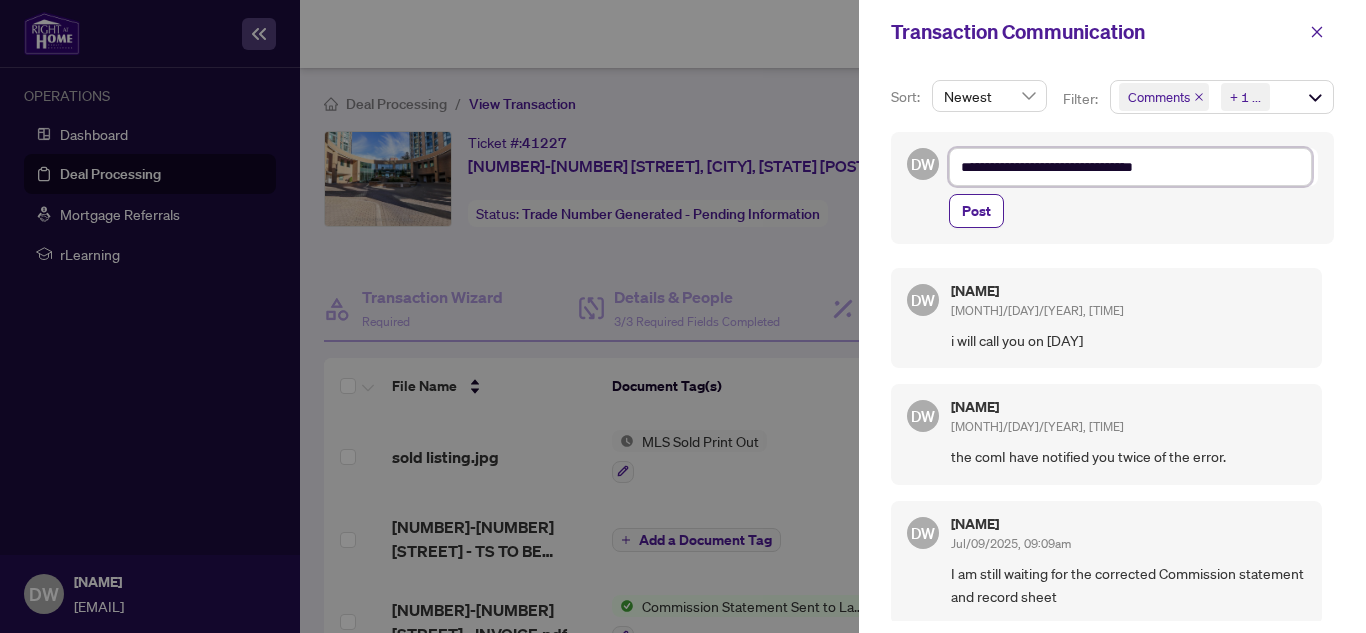 type on "**********" 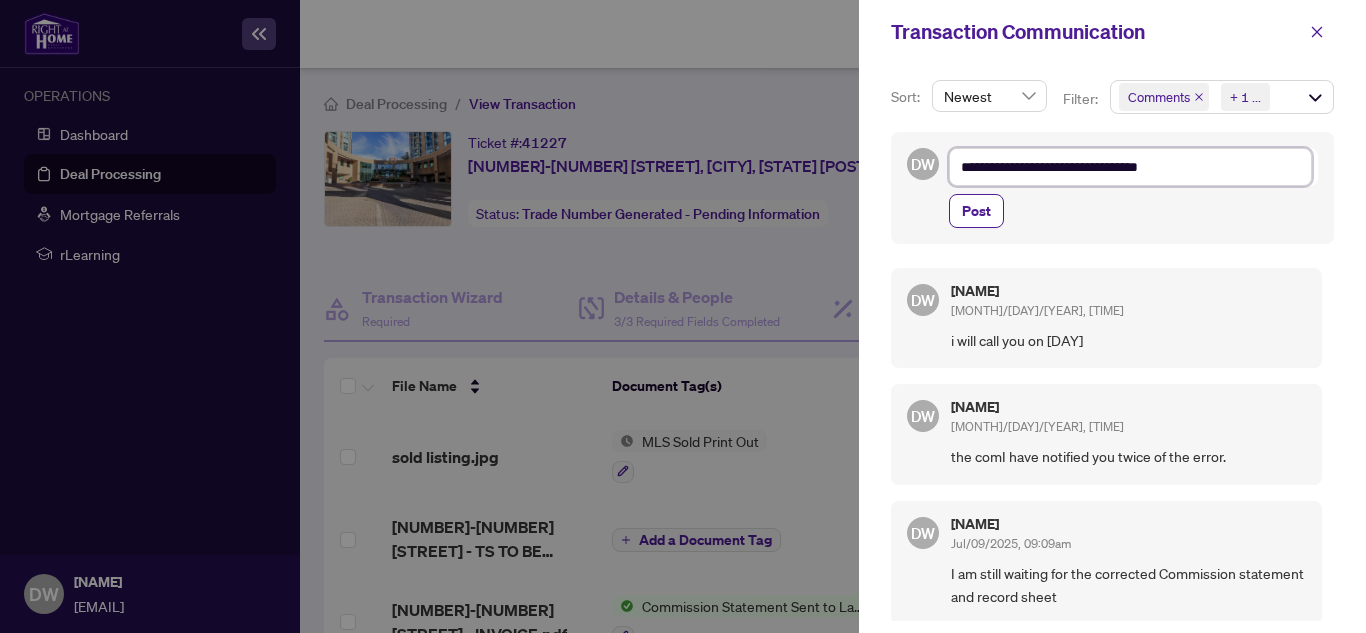 type on "**********" 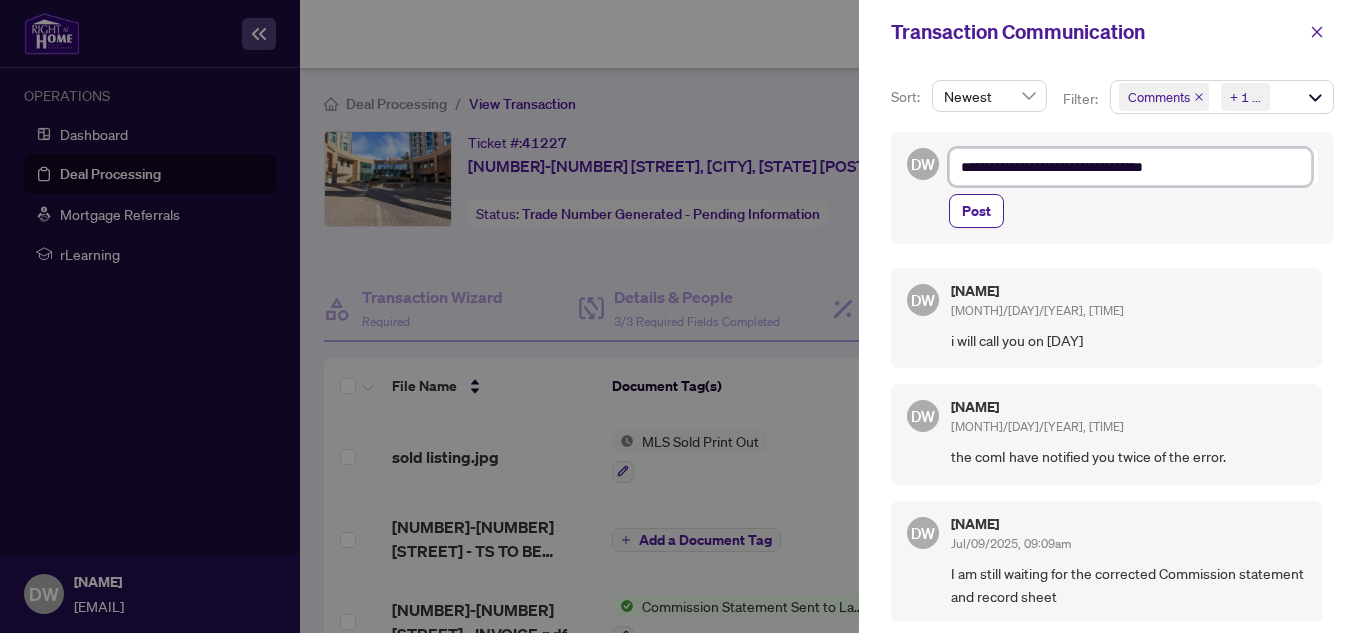 type on "**********" 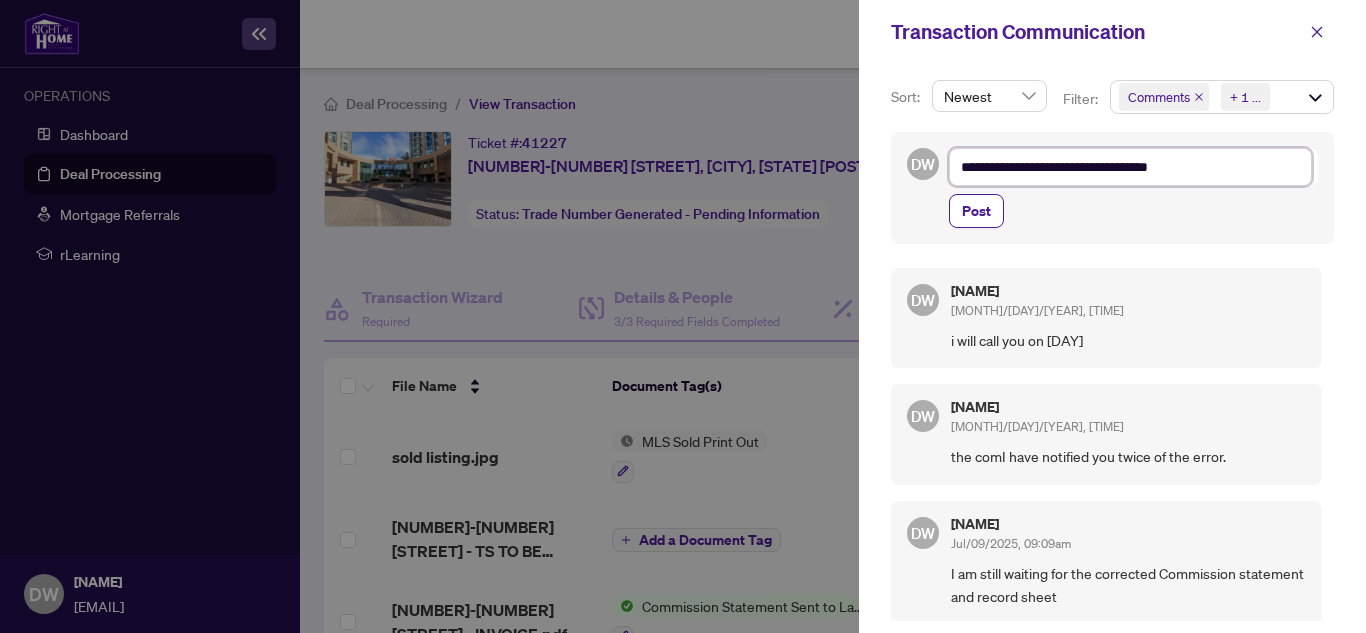 type on "**********" 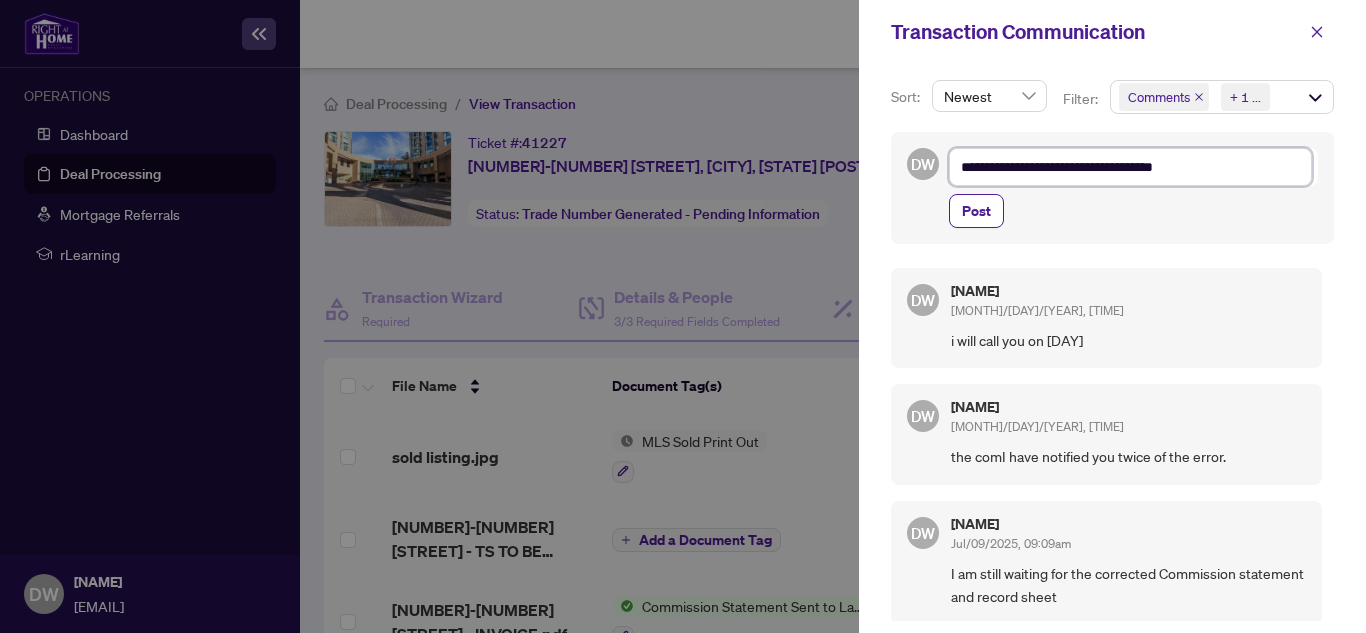 type on "**********" 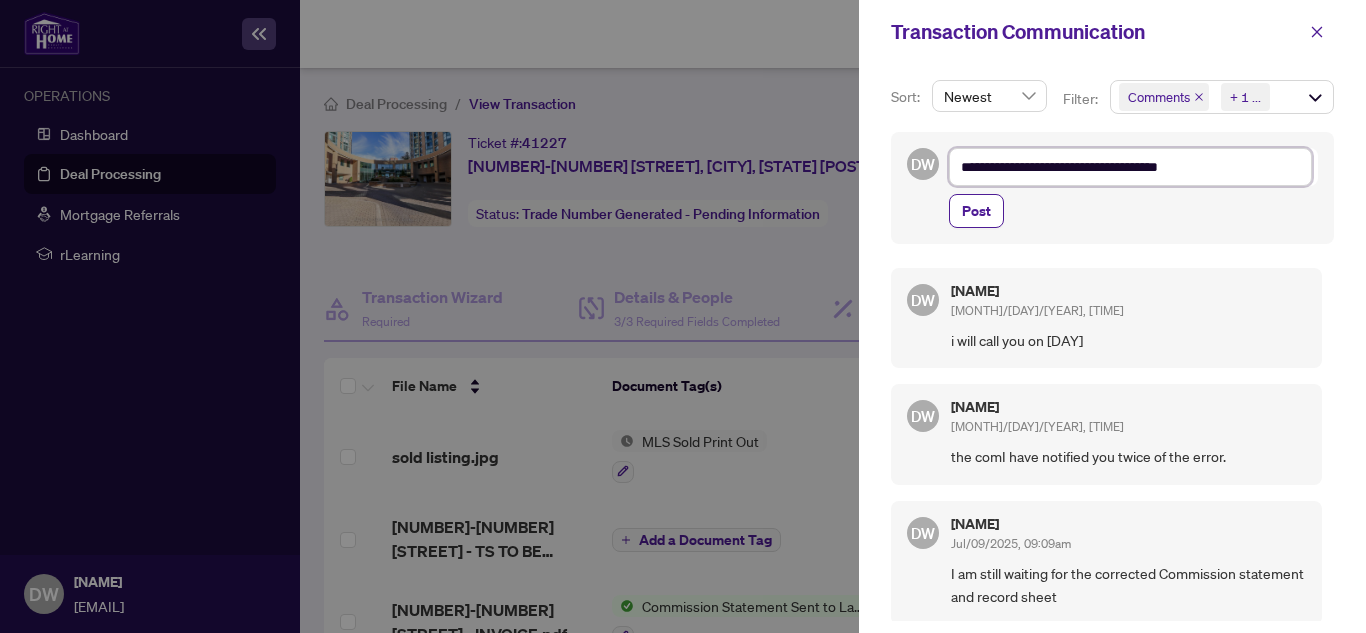 type on "**********" 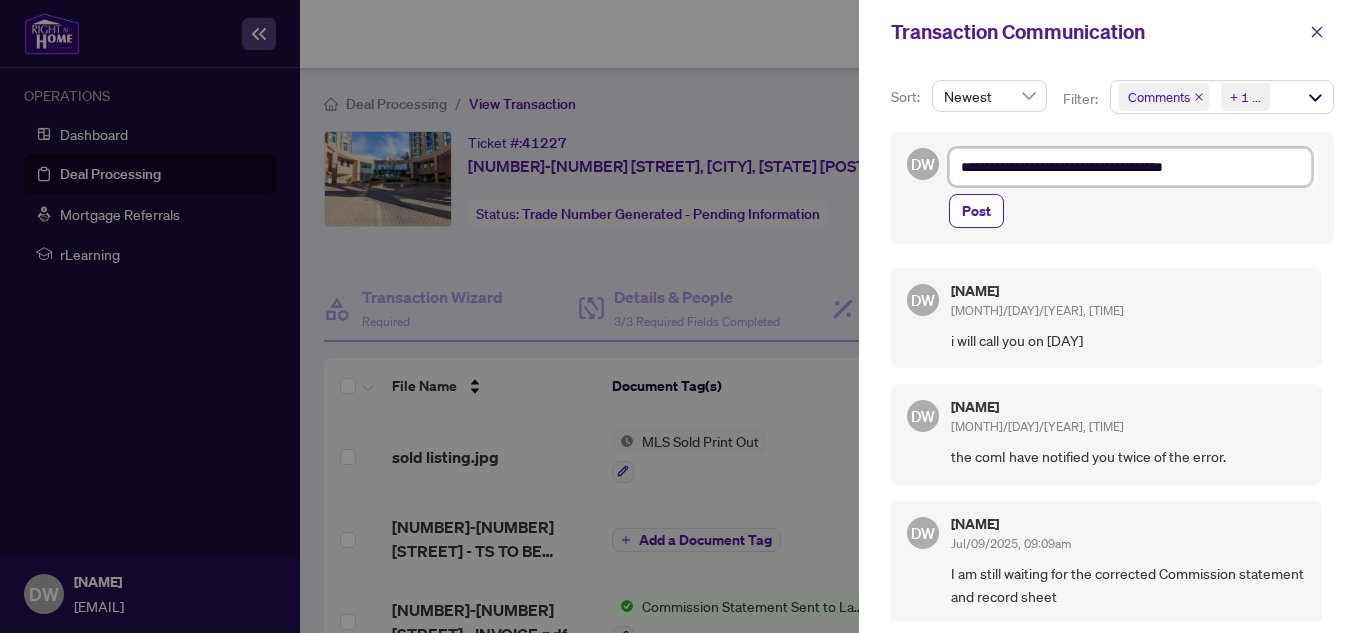 type on "**********" 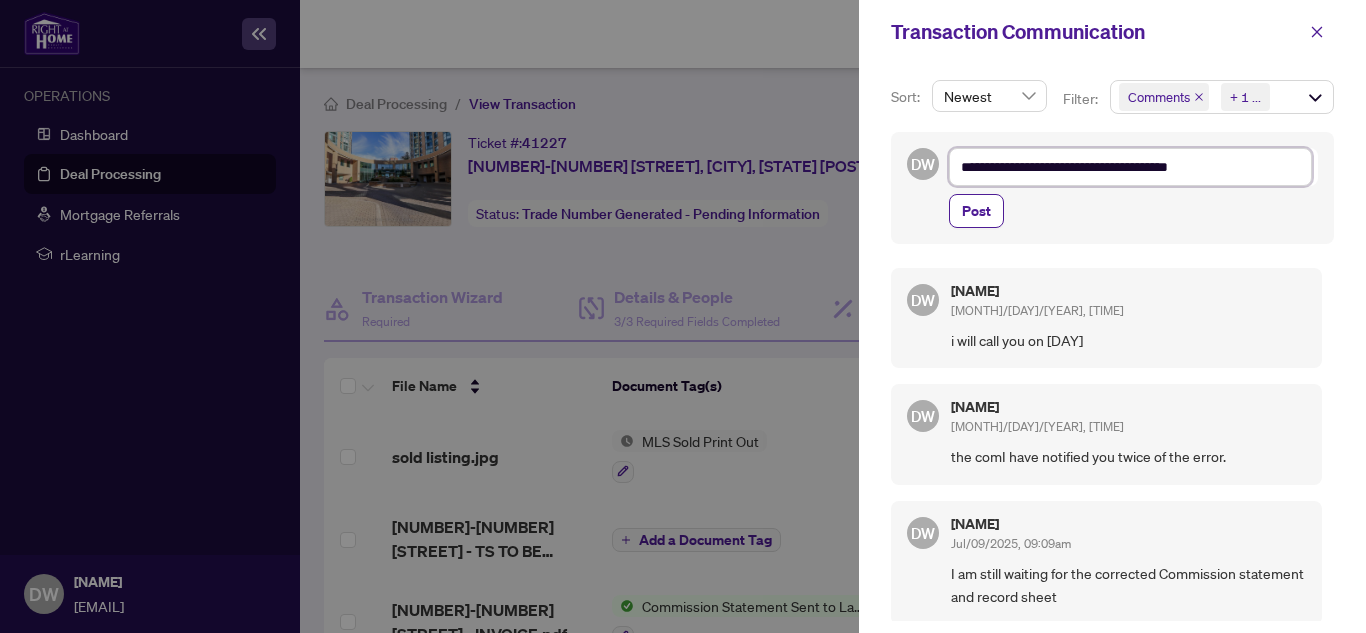 type on "**********" 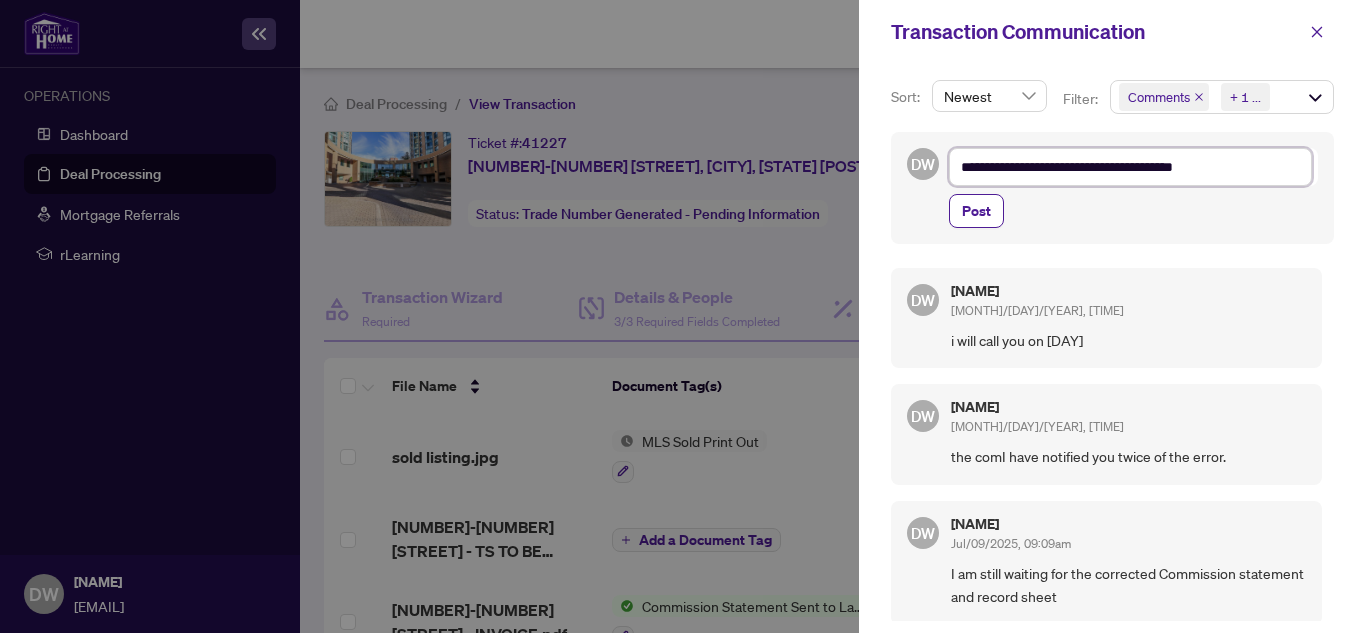 type on "**********" 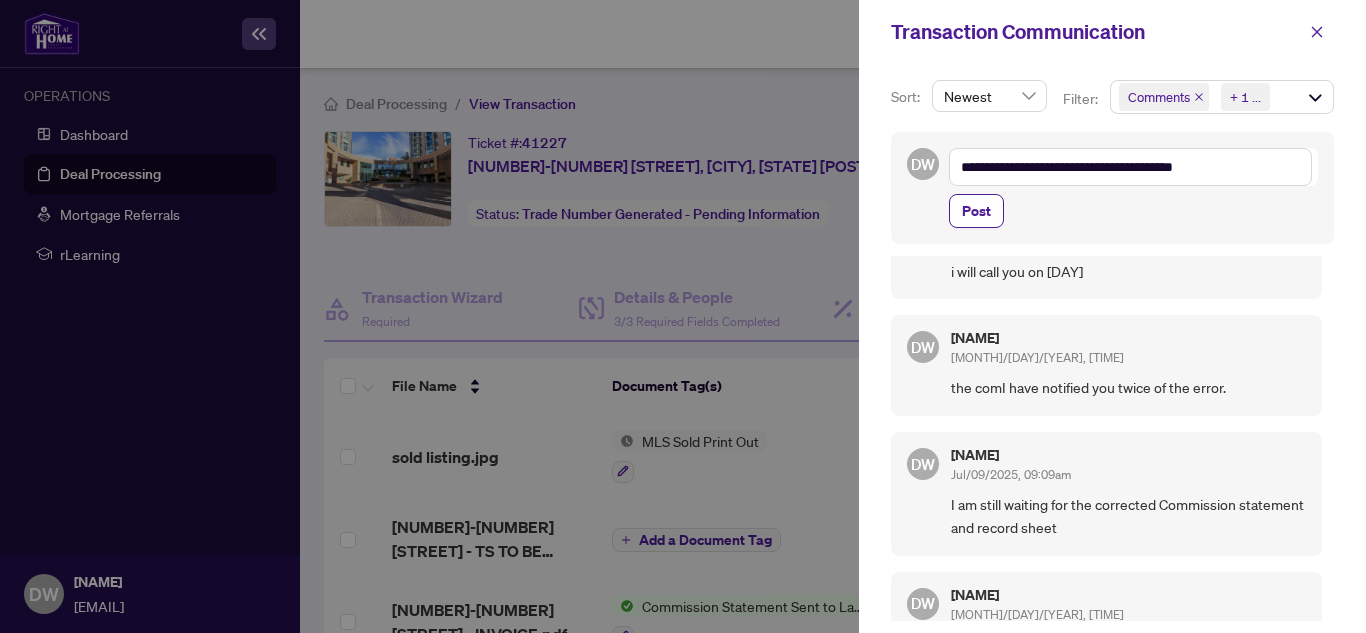 scroll, scrollTop: 0, scrollLeft: 0, axis: both 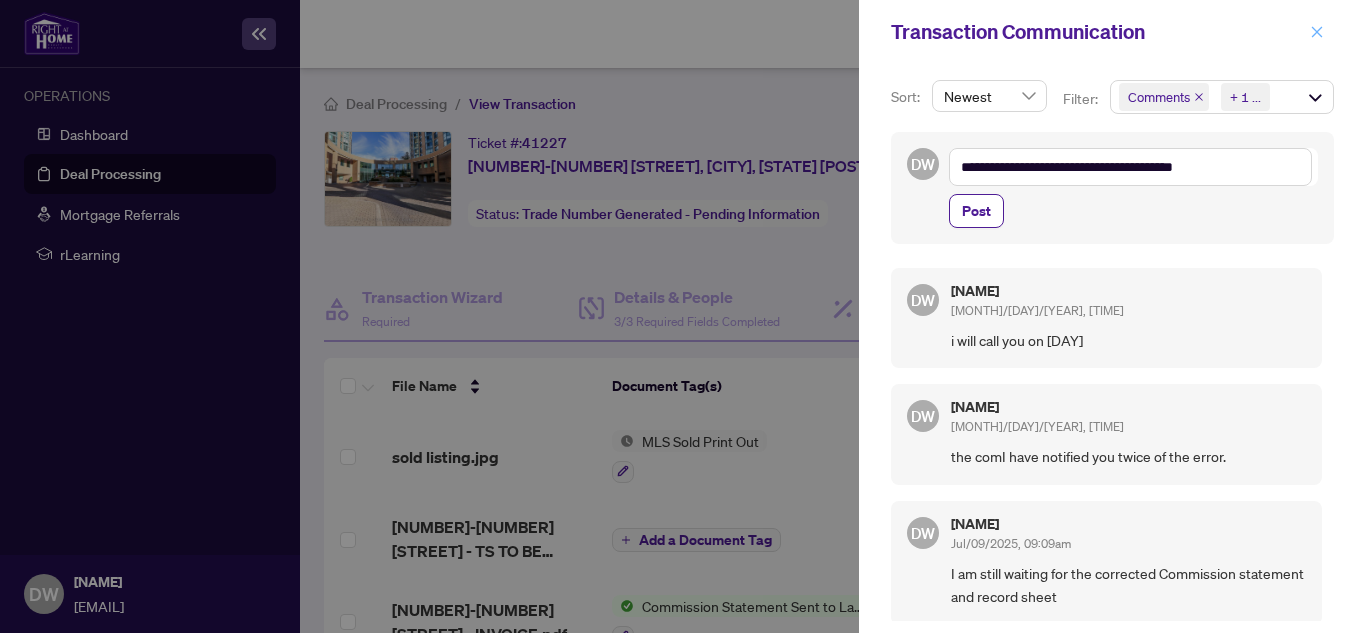 click 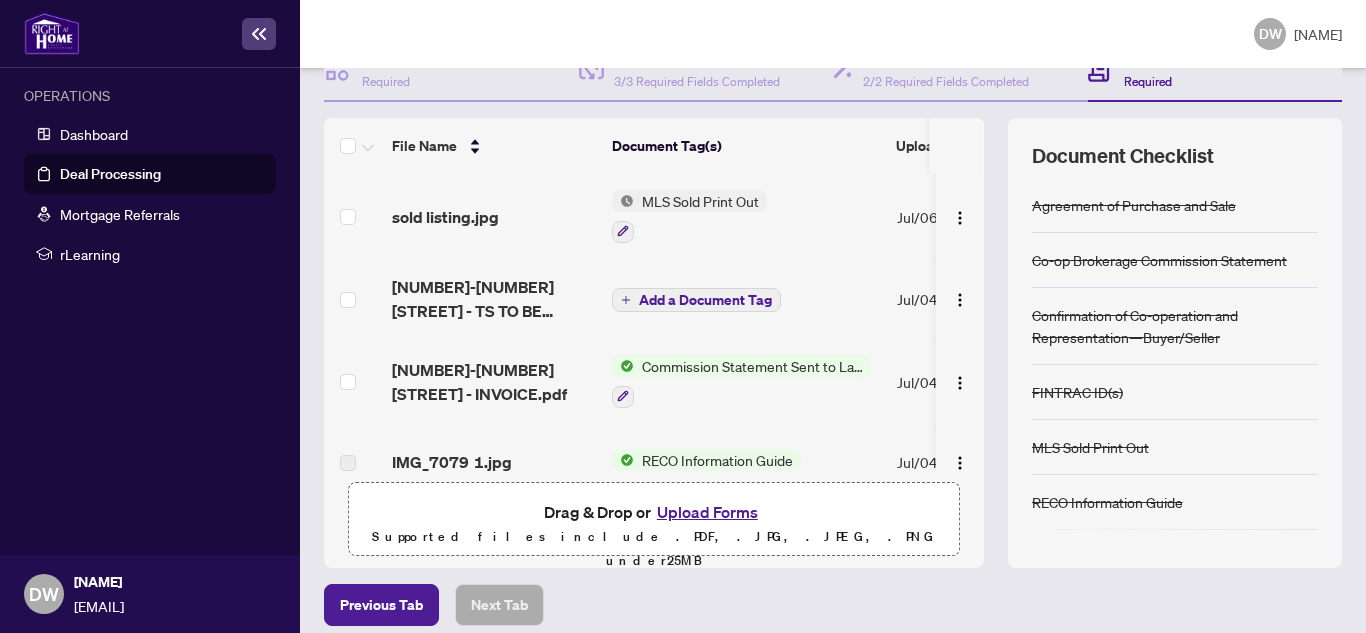 scroll, scrollTop: 256, scrollLeft: 0, axis: vertical 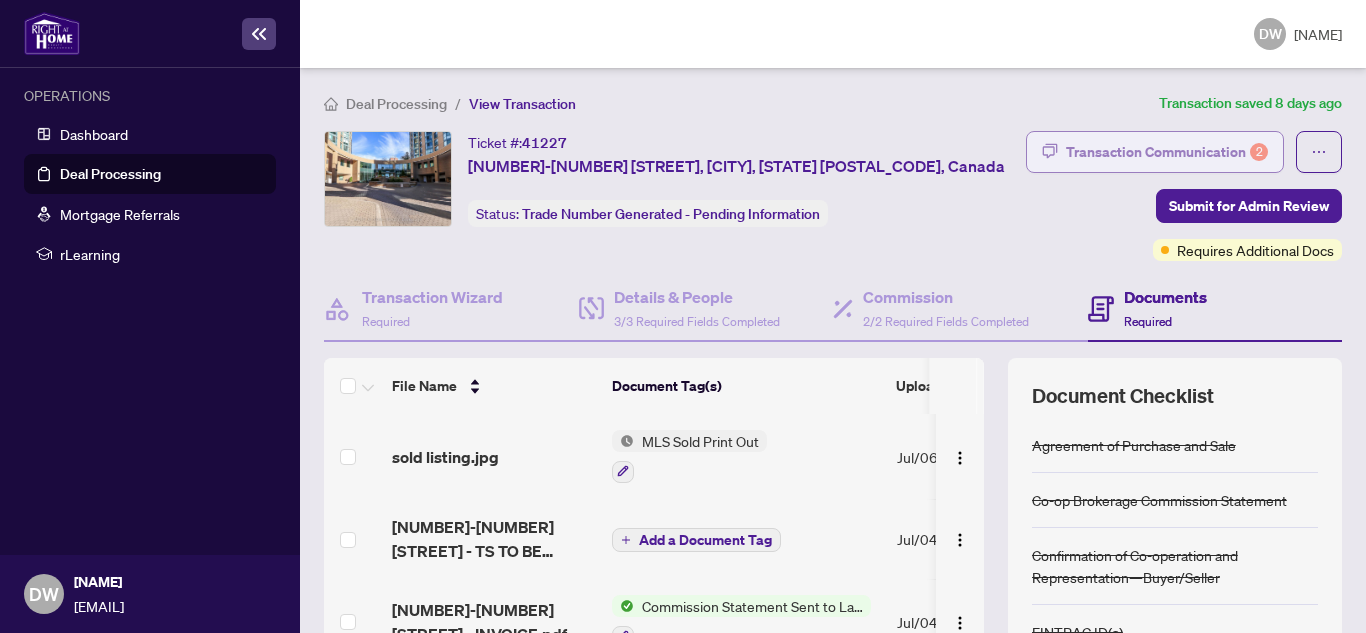 click on "Transaction Communication 2" at bounding box center [1167, 152] 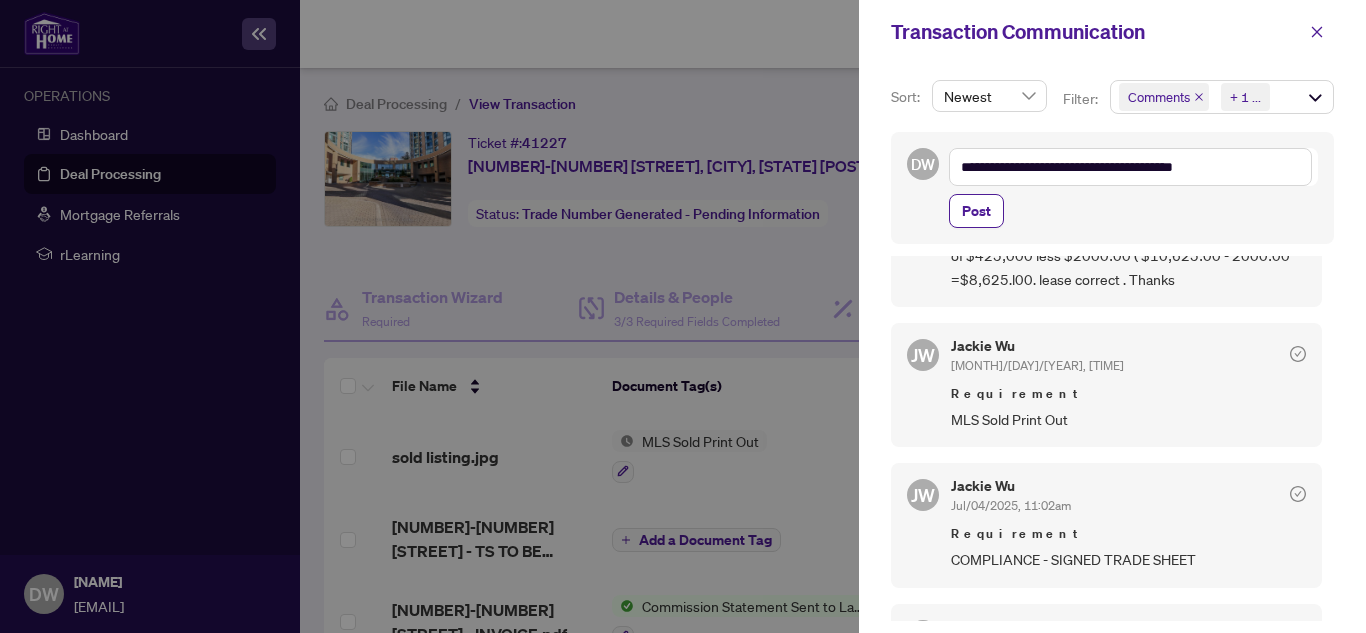 scroll, scrollTop: 567, scrollLeft: 0, axis: vertical 